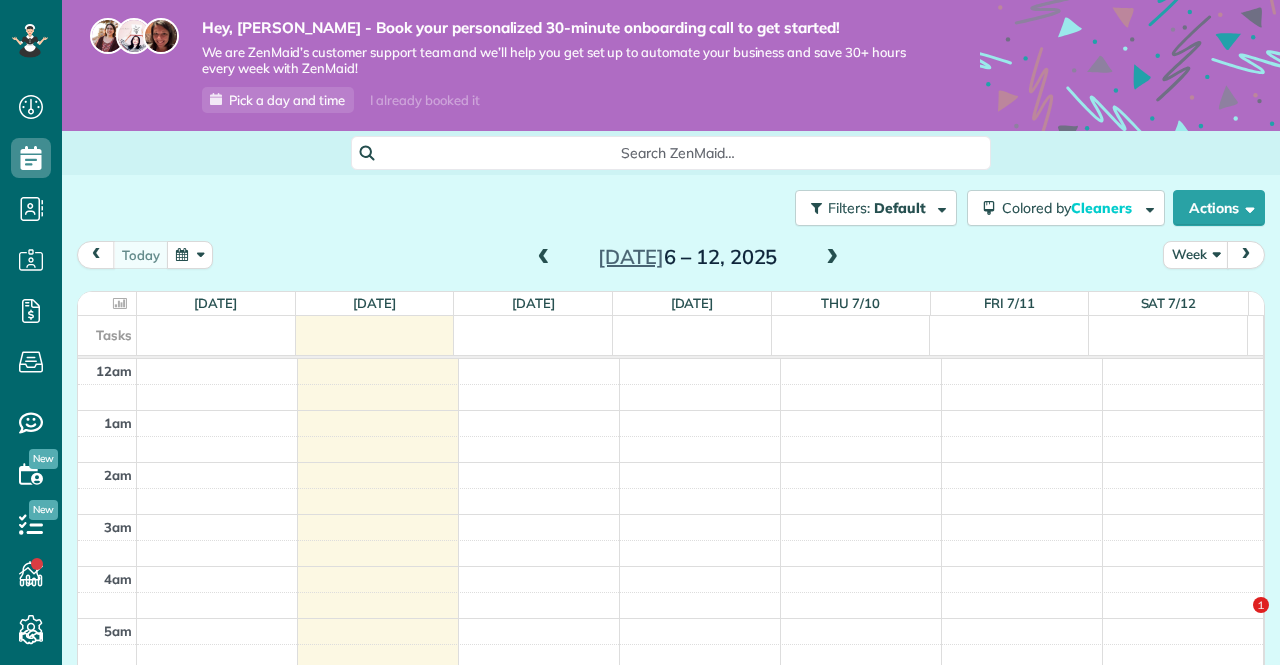 scroll, scrollTop: 0, scrollLeft: 0, axis: both 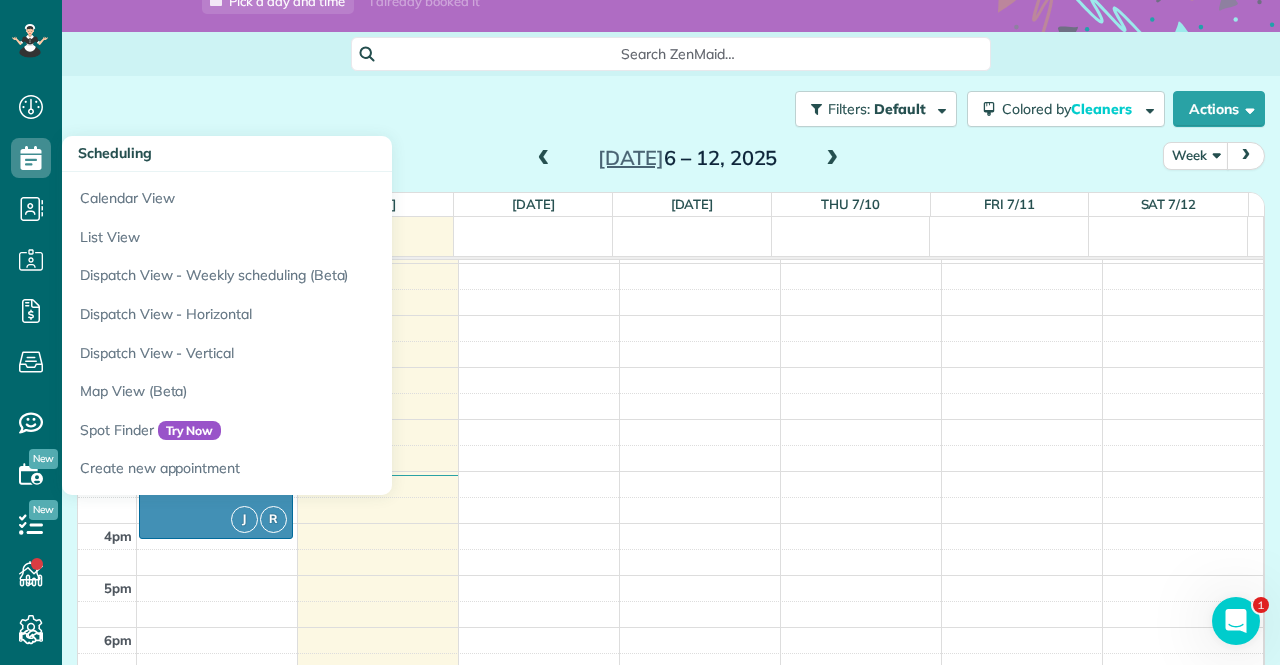 click on "Scheduling" at bounding box center (115, 153) 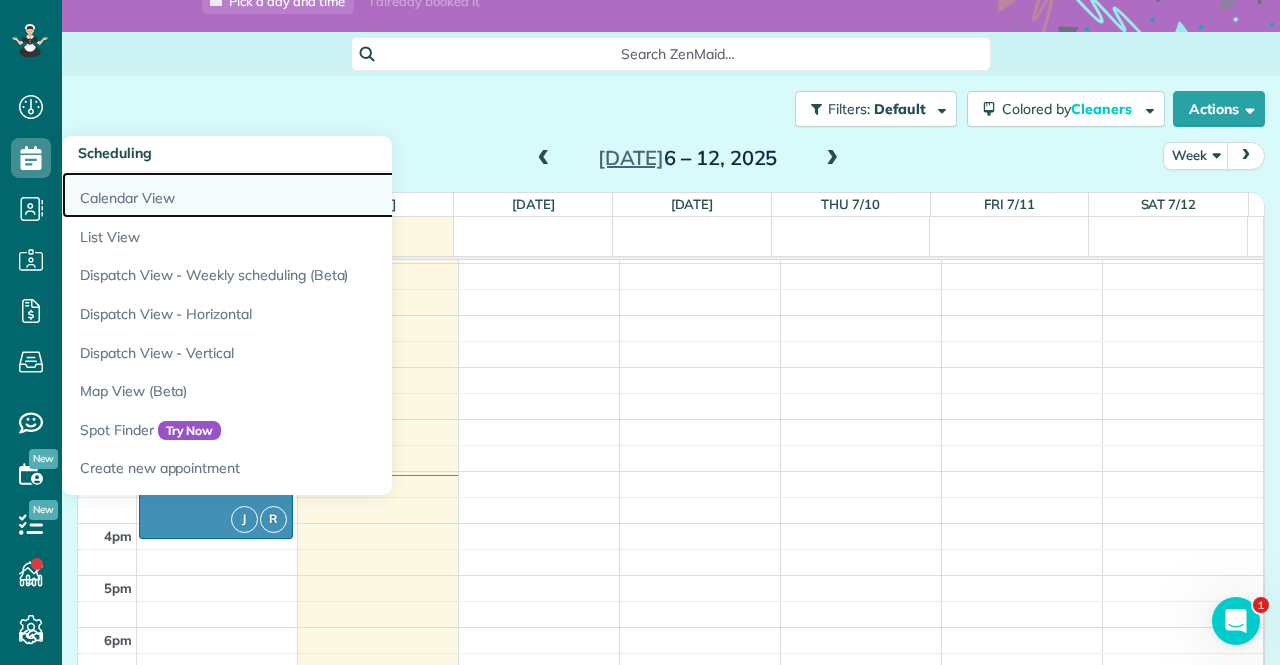 click on "Calendar View" at bounding box center [312, 195] 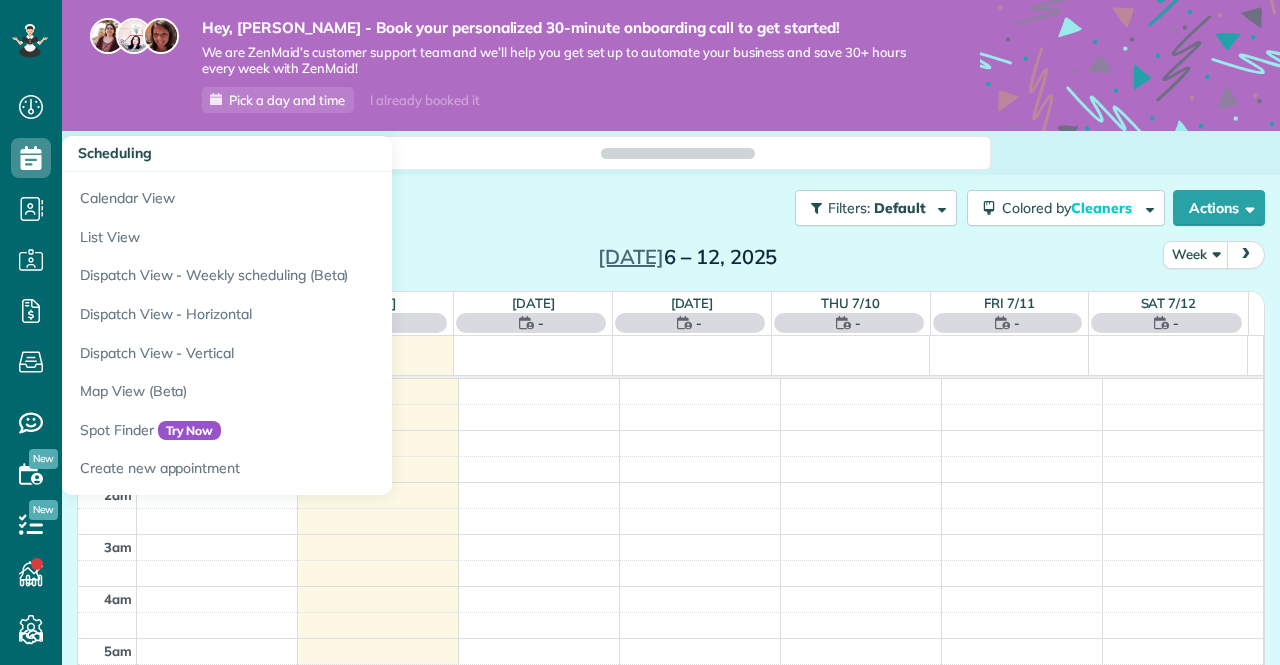 scroll, scrollTop: 0, scrollLeft: 0, axis: both 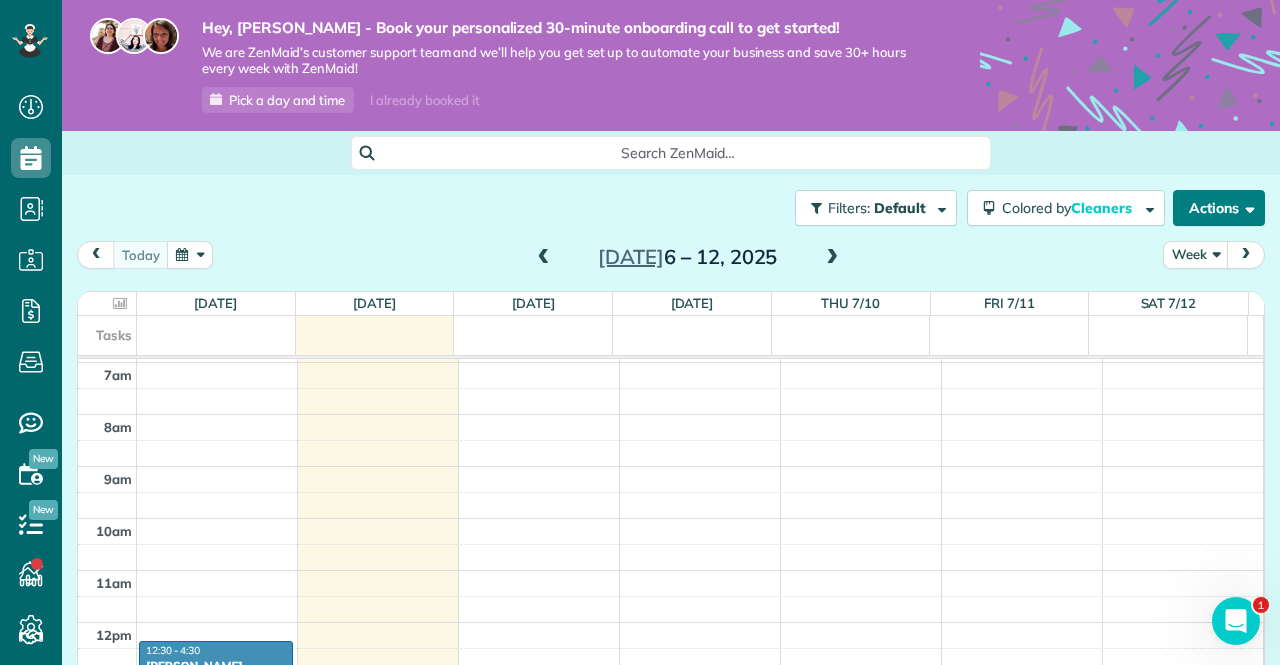 click on "Actions" at bounding box center [1219, 208] 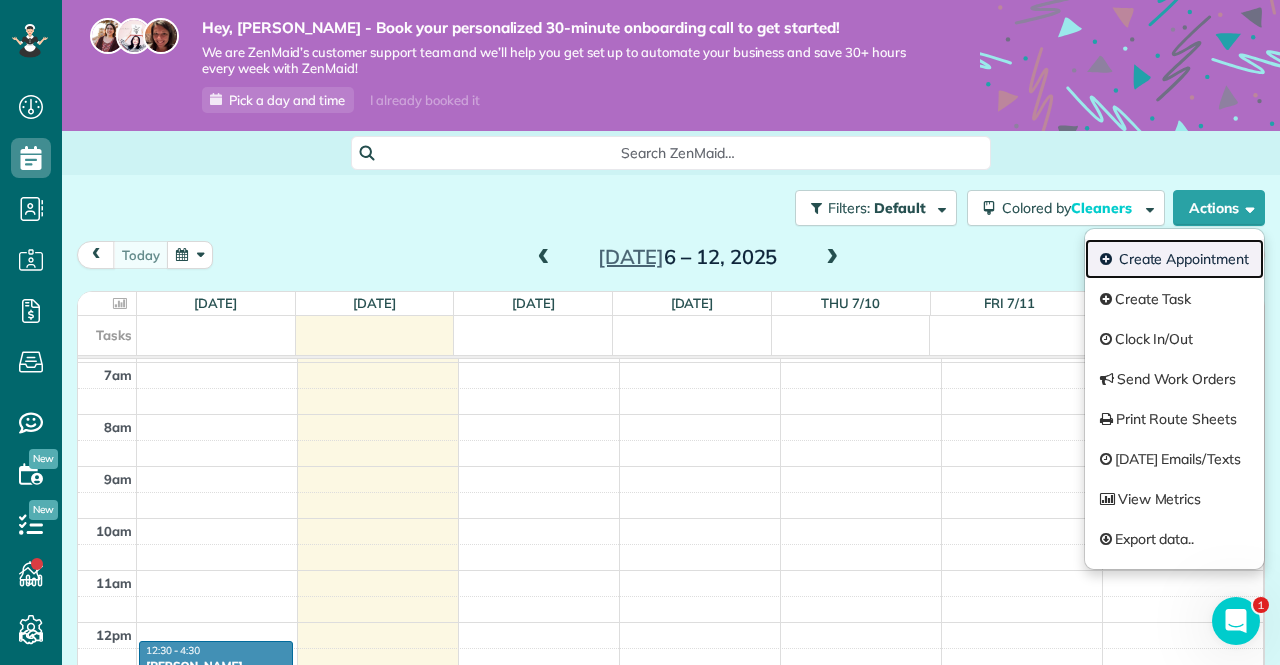 click on "Create Appointment" at bounding box center [1174, 259] 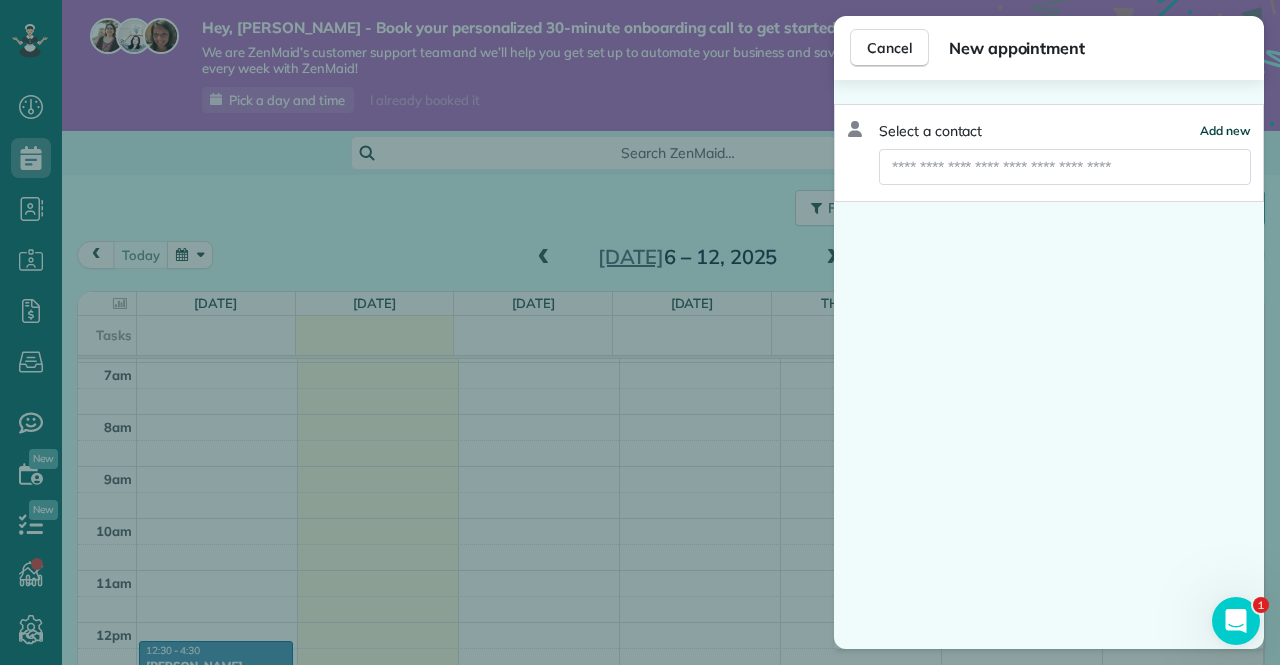 click on "Add new" at bounding box center [1225, 130] 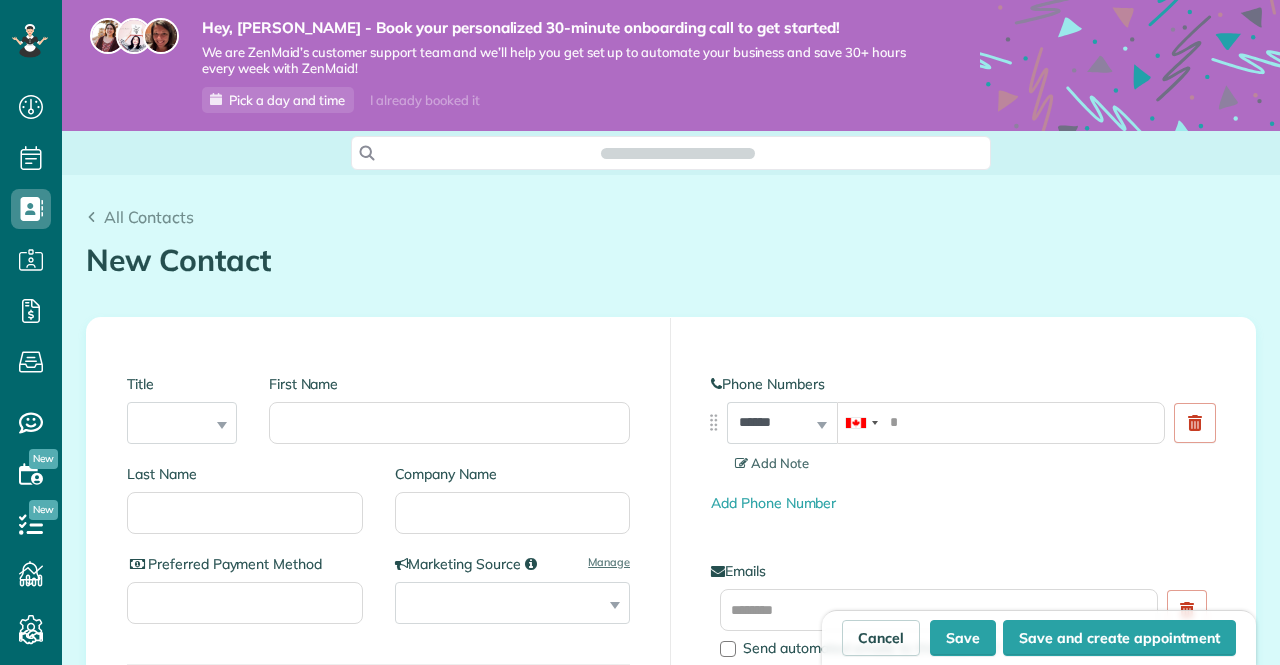 scroll, scrollTop: 0, scrollLeft: 0, axis: both 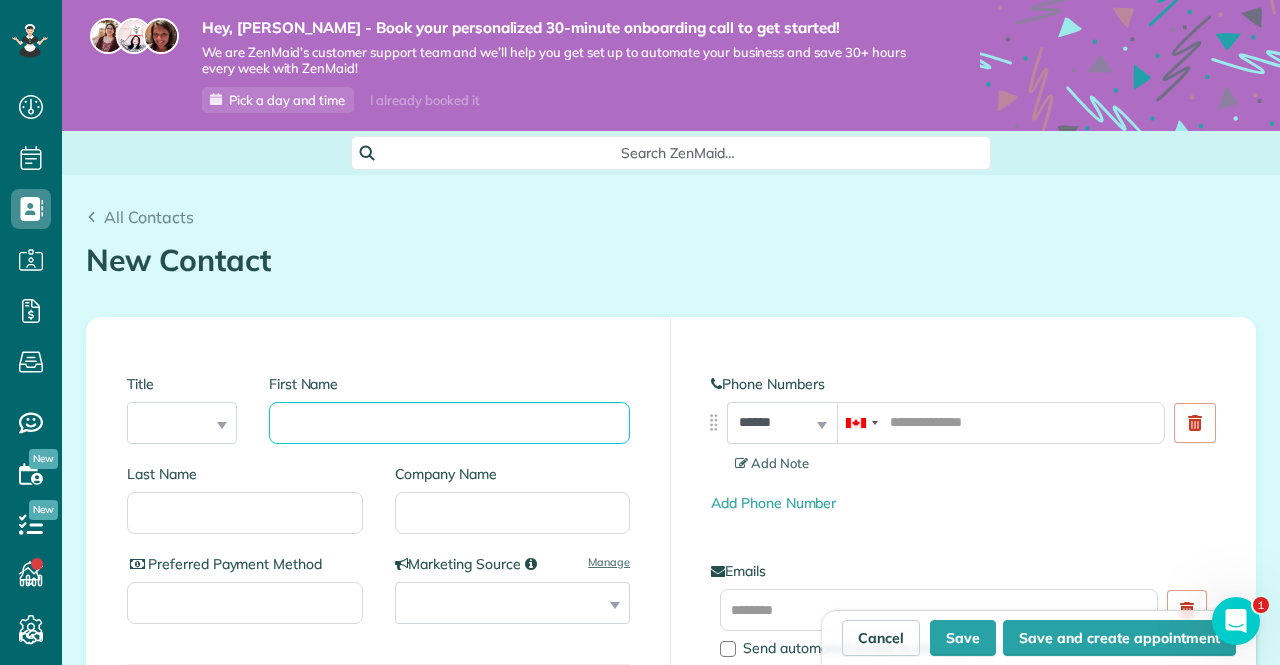 click on "First Name" at bounding box center (449, 423) 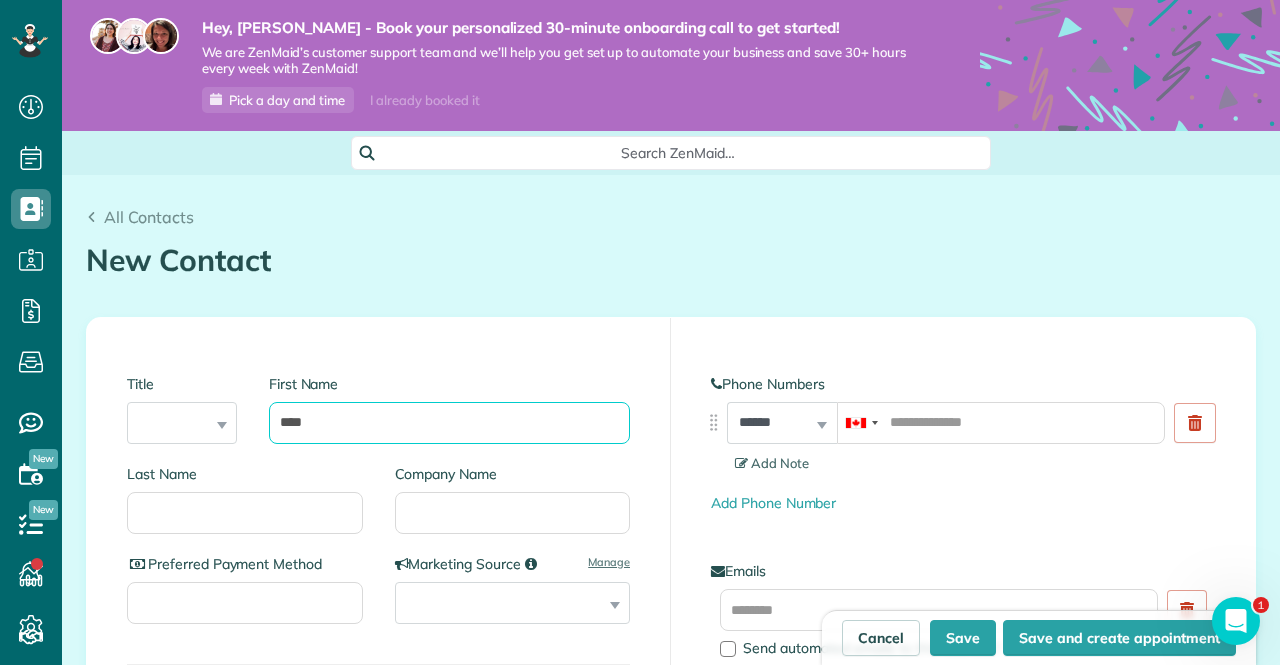 type on "****" 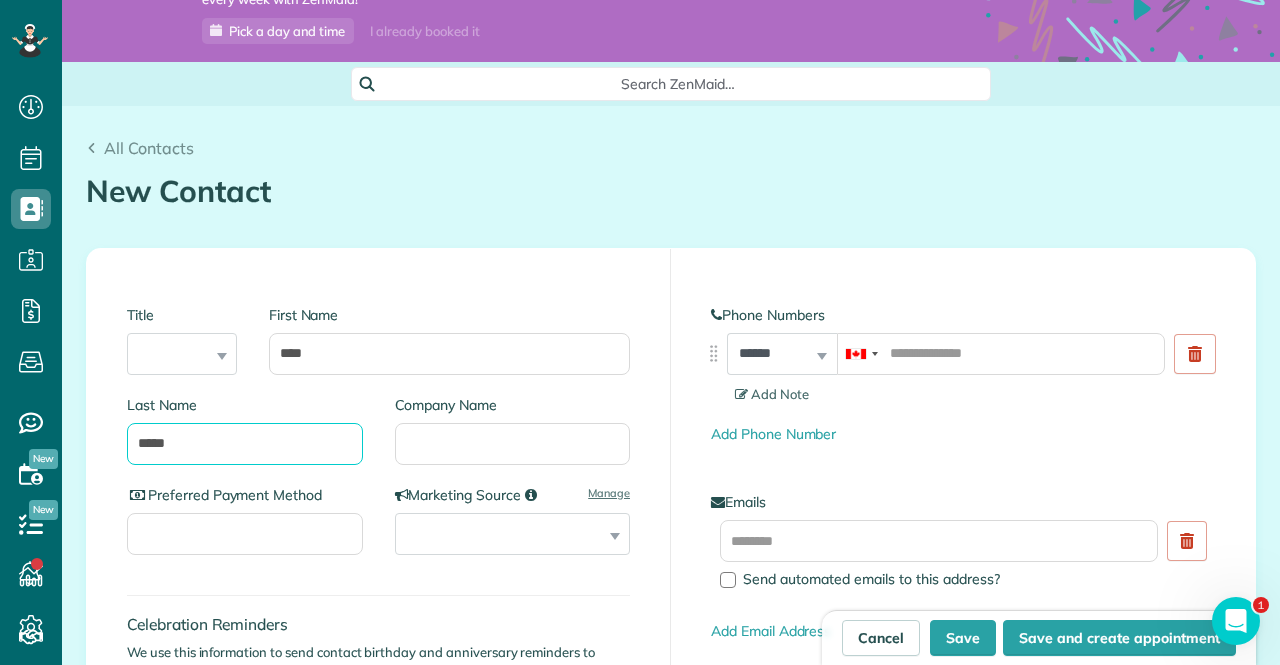 scroll, scrollTop: 100, scrollLeft: 0, axis: vertical 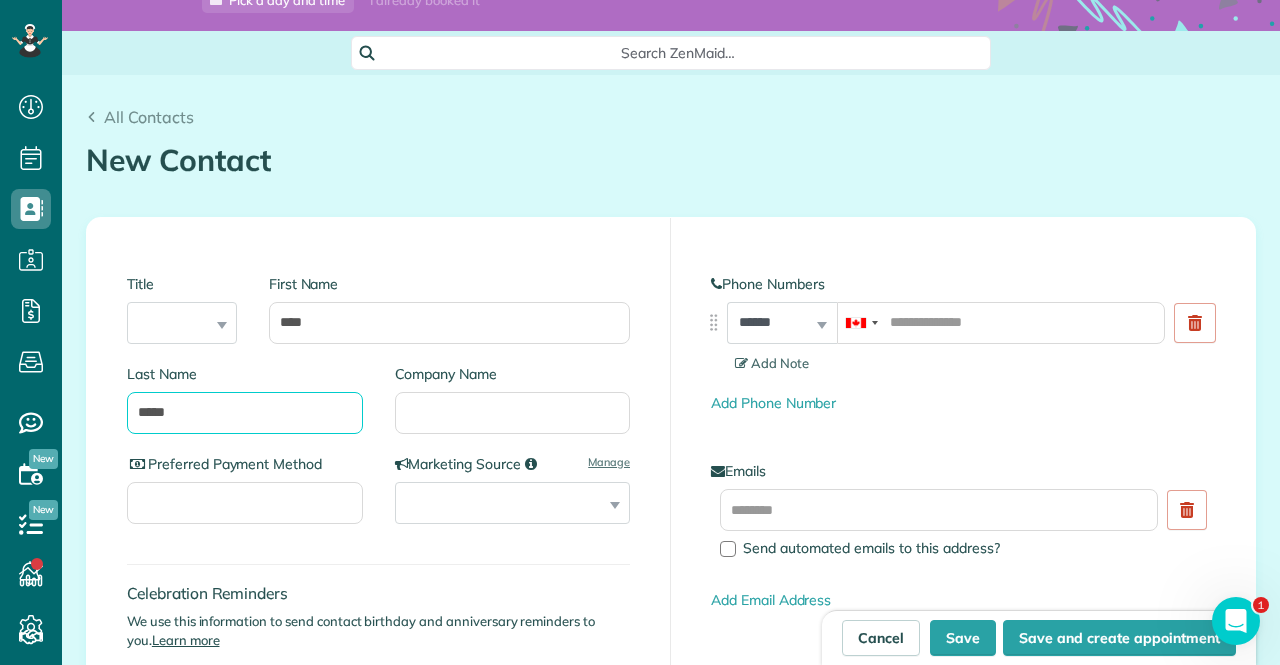 type on "*****" 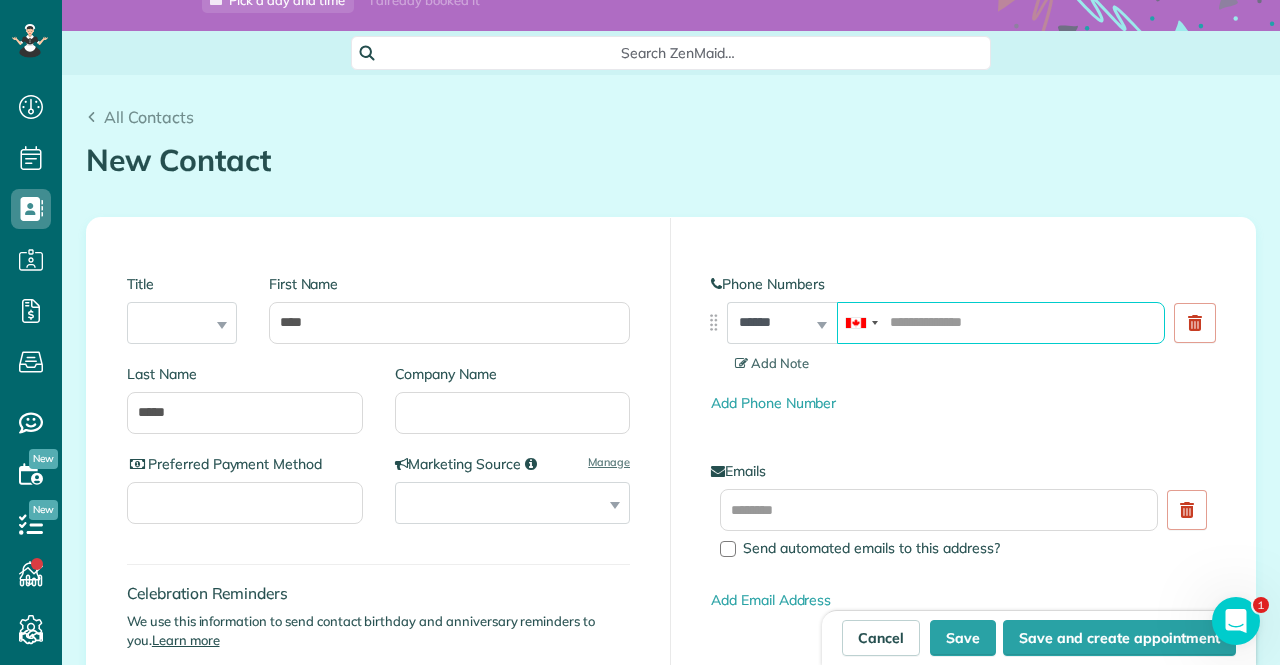 click at bounding box center (1001, 323) 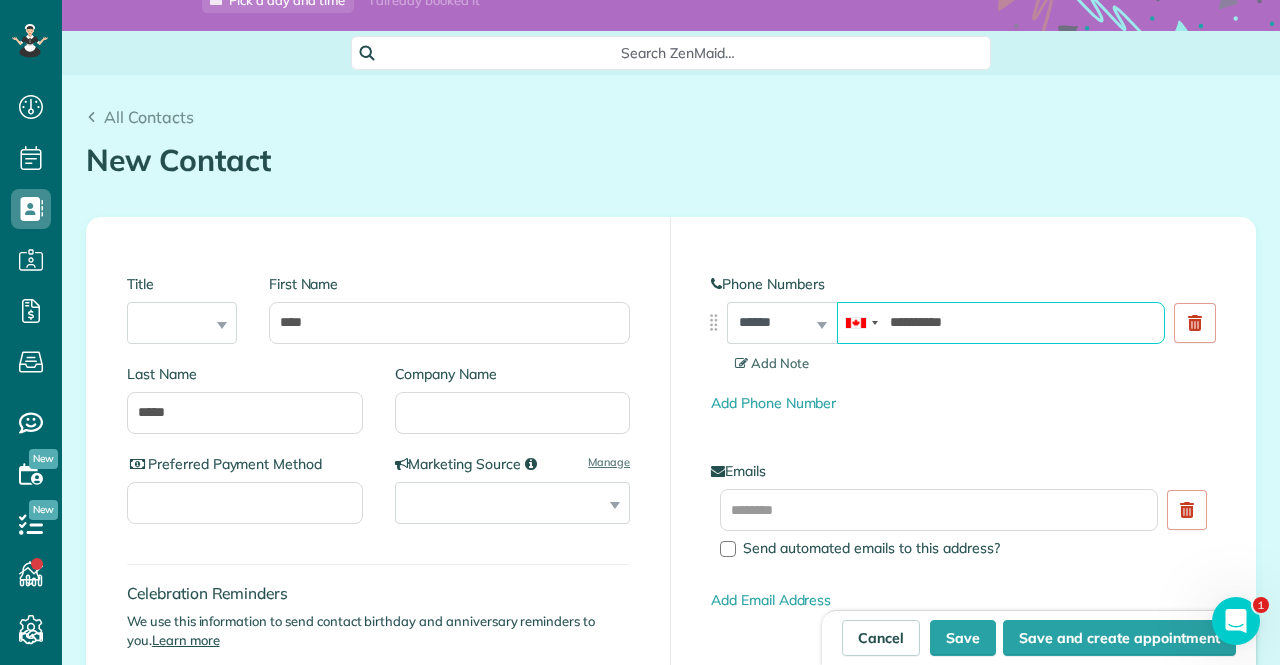 type on "**********" 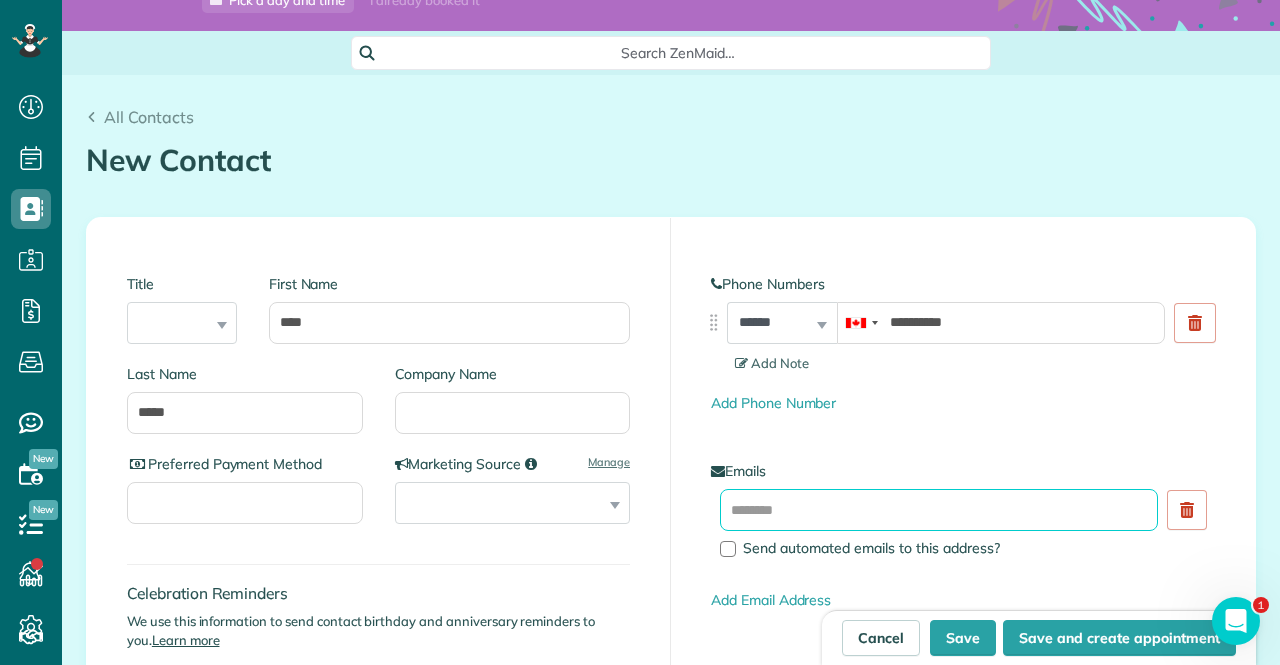 click at bounding box center (939, 510) 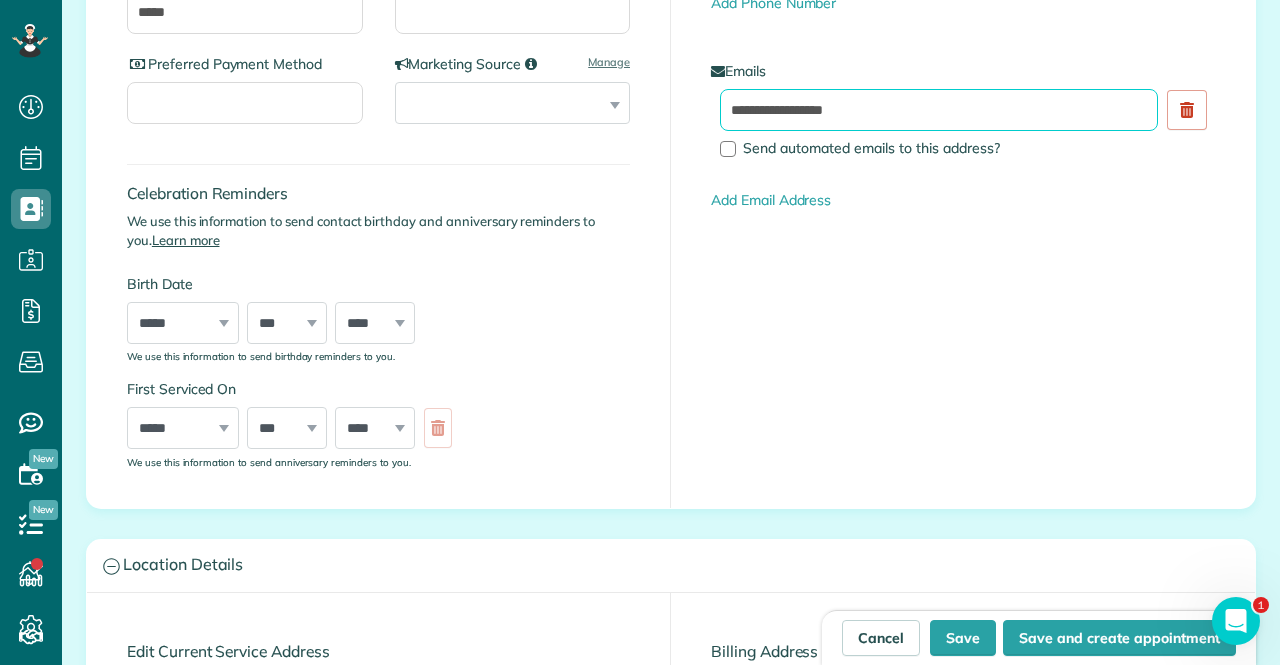 scroll, scrollTop: 200, scrollLeft: 0, axis: vertical 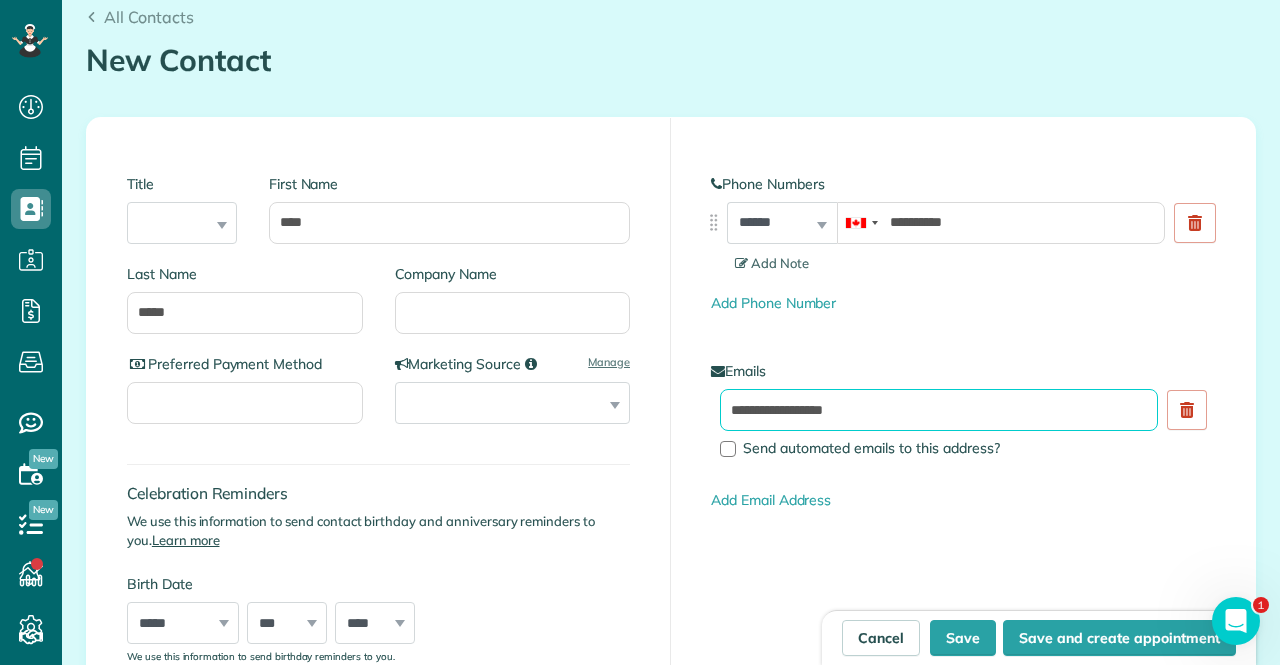 type on "**********" 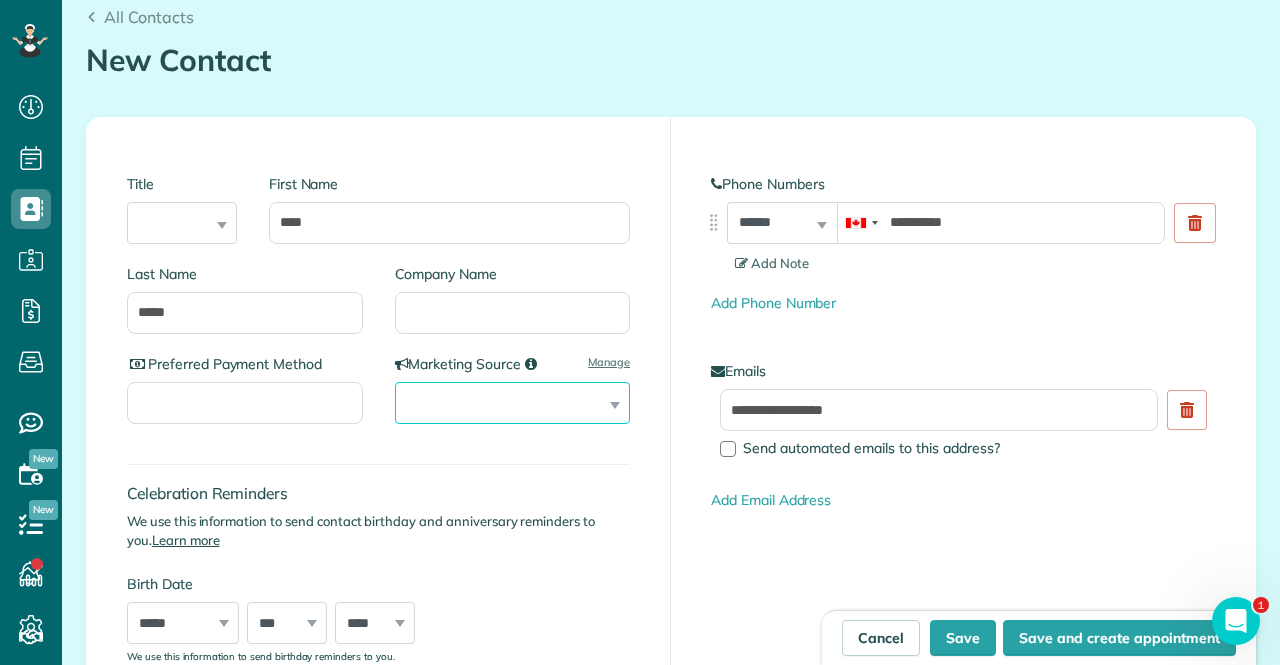 click on "**********" at bounding box center (513, 403) 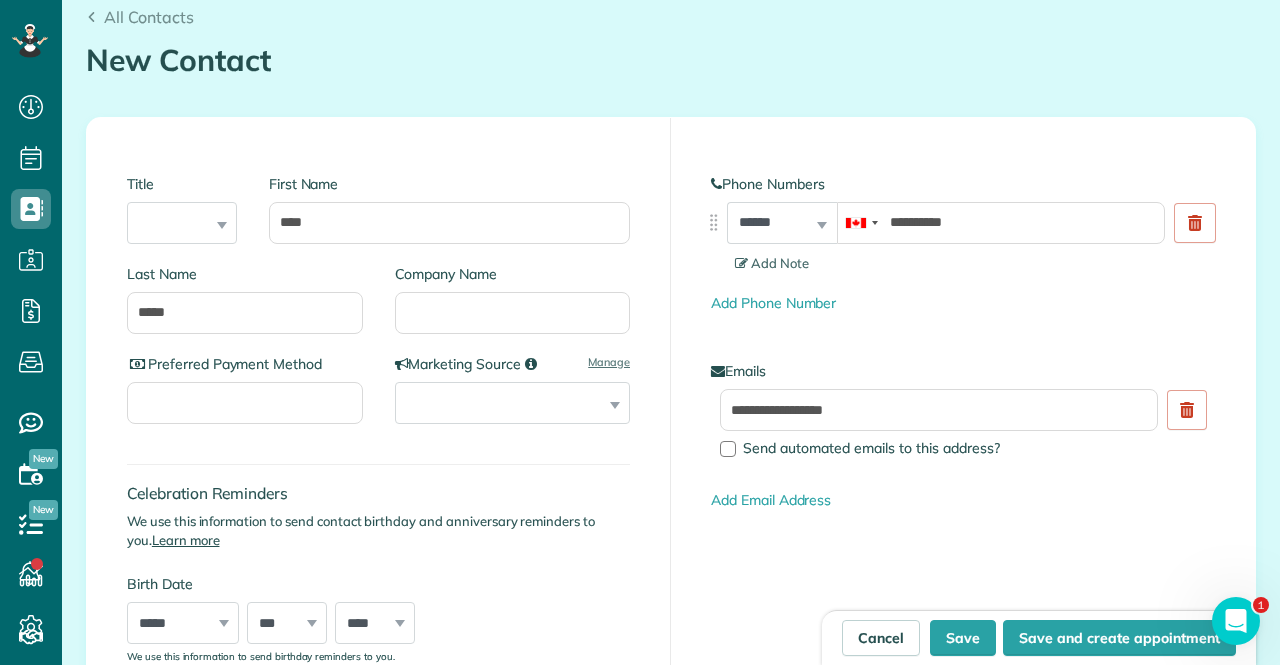click on "**********" at bounding box center [379, 463] 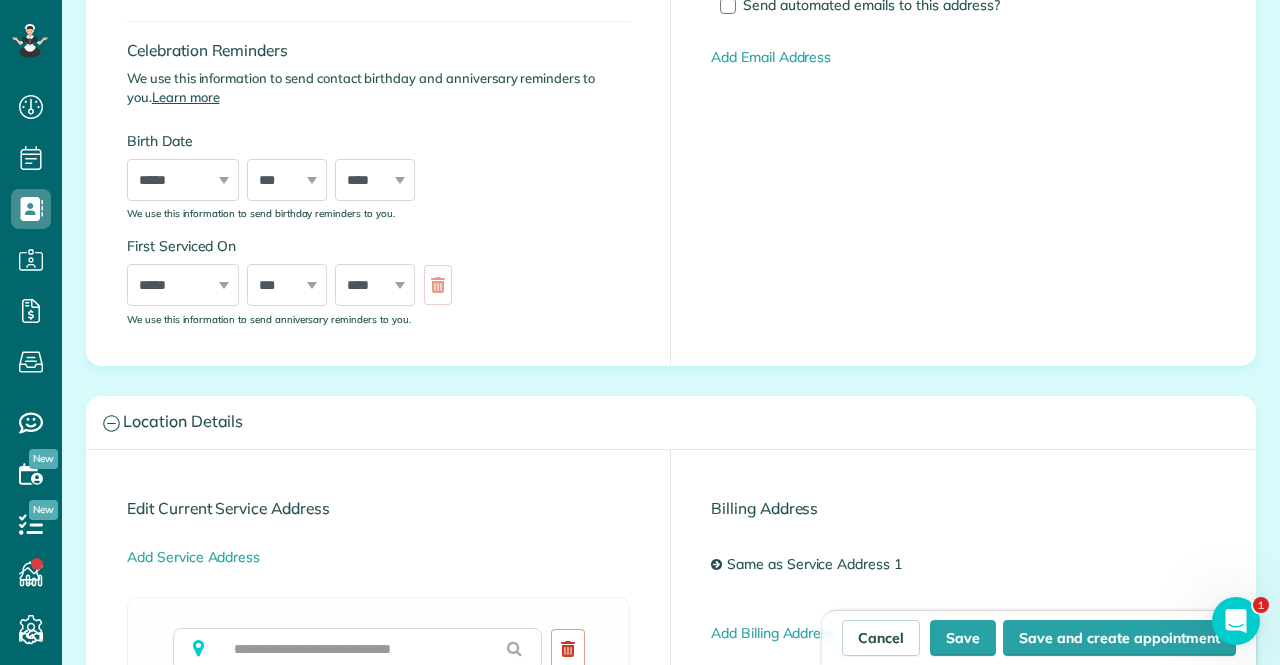 scroll, scrollTop: 900, scrollLeft: 0, axis: vertical 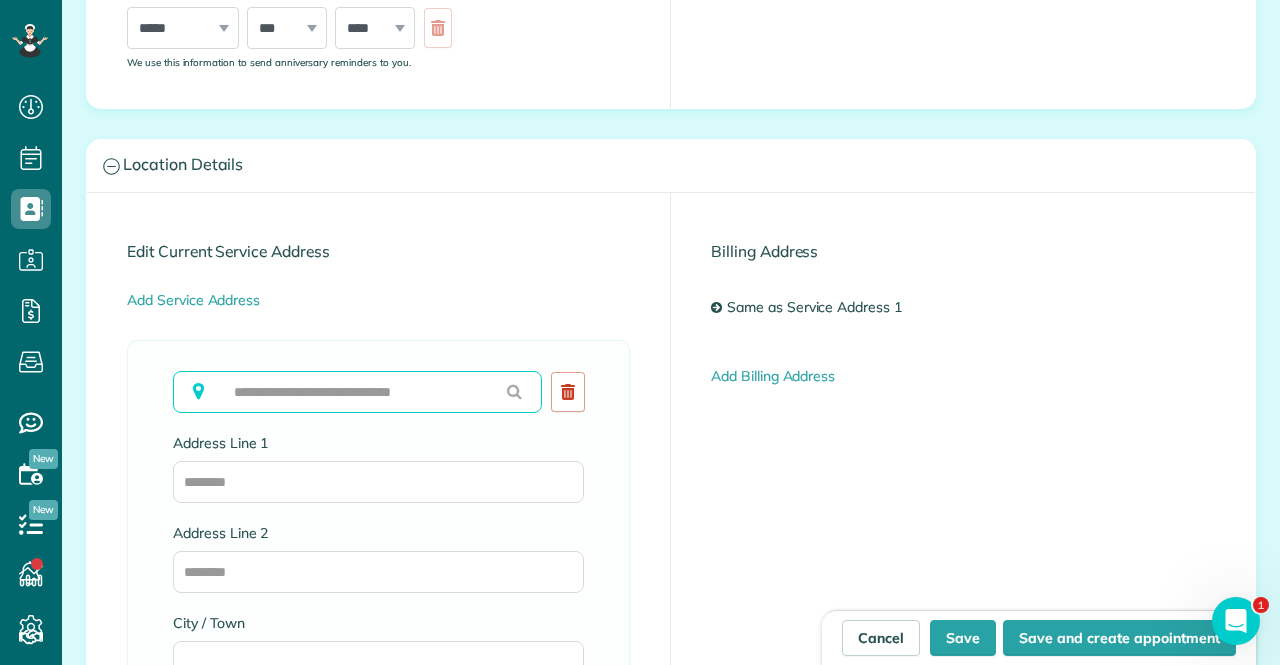click at bounding box center (357, 392) 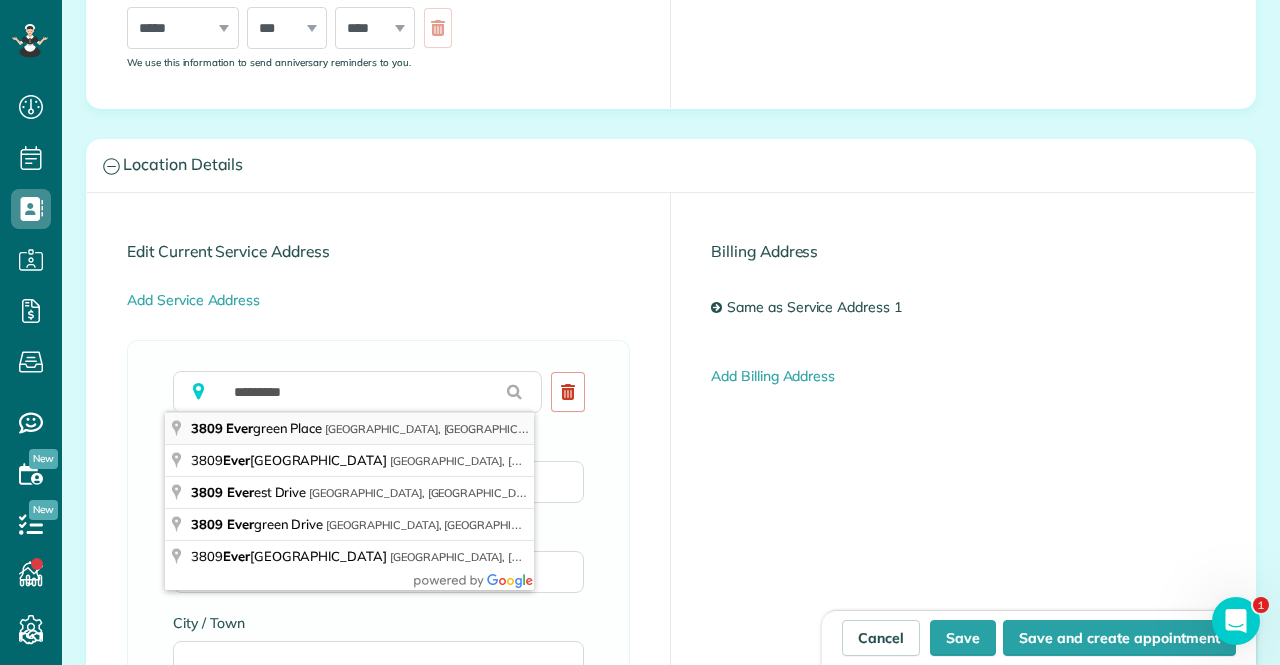 type on "**********" 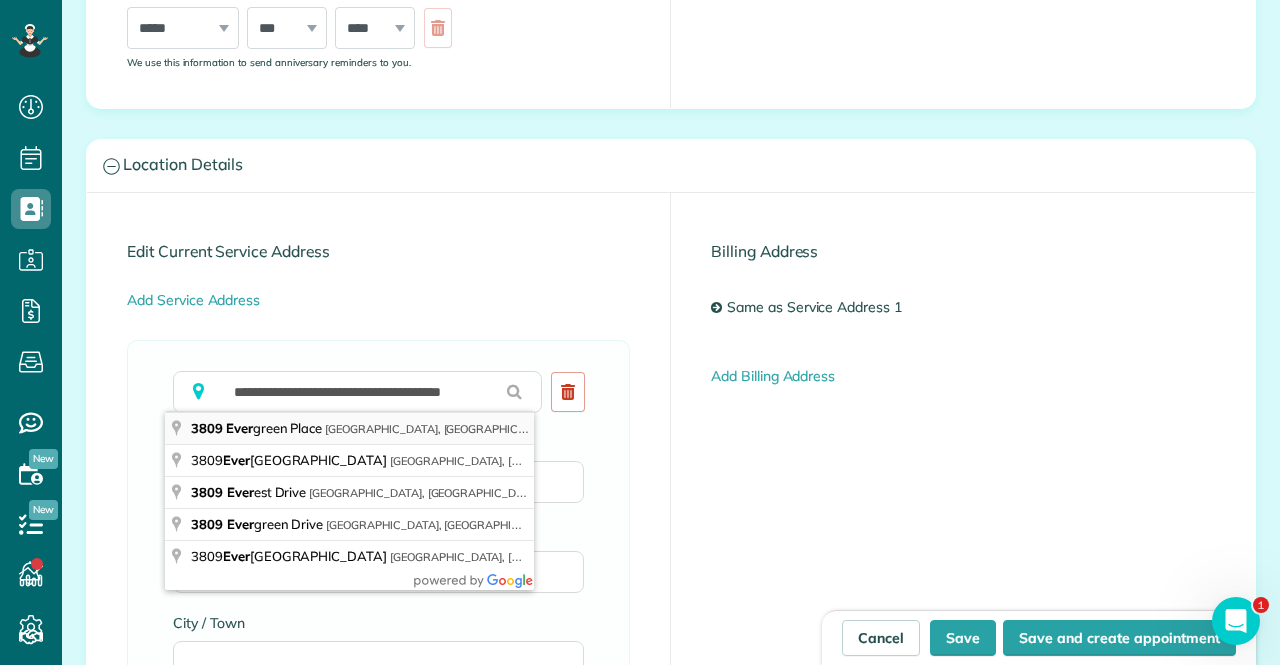 type on "**********" 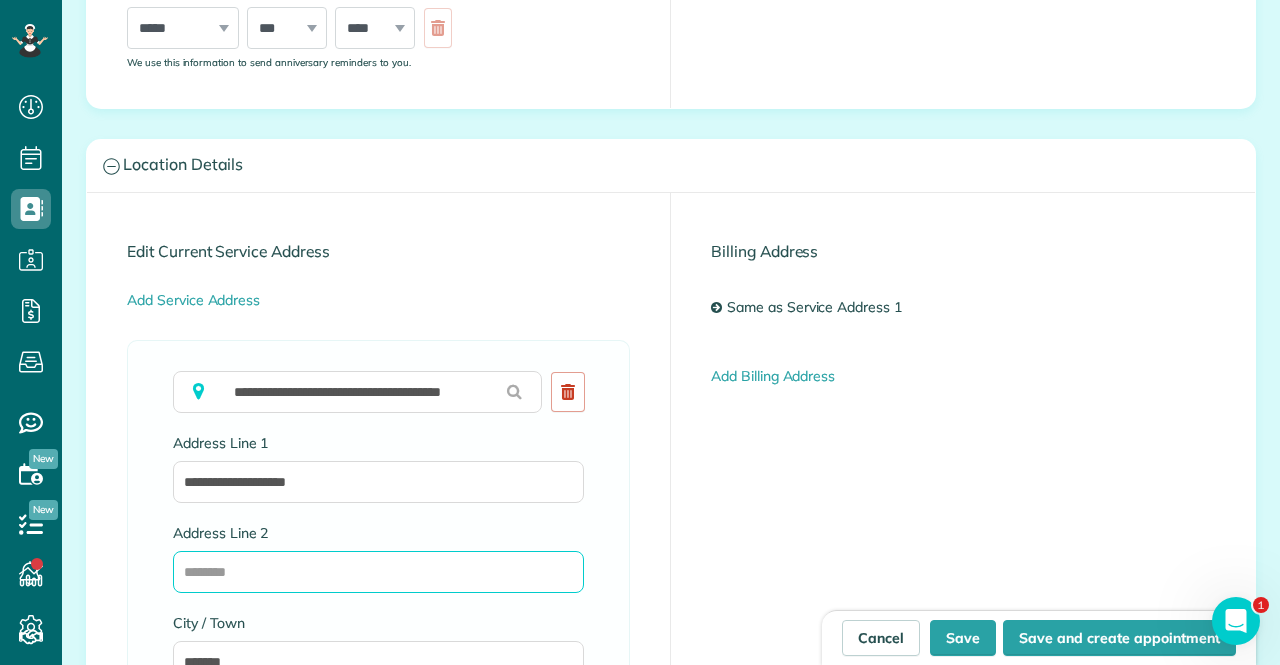 click on "Address Line 2" at bounding box center (378, 572) 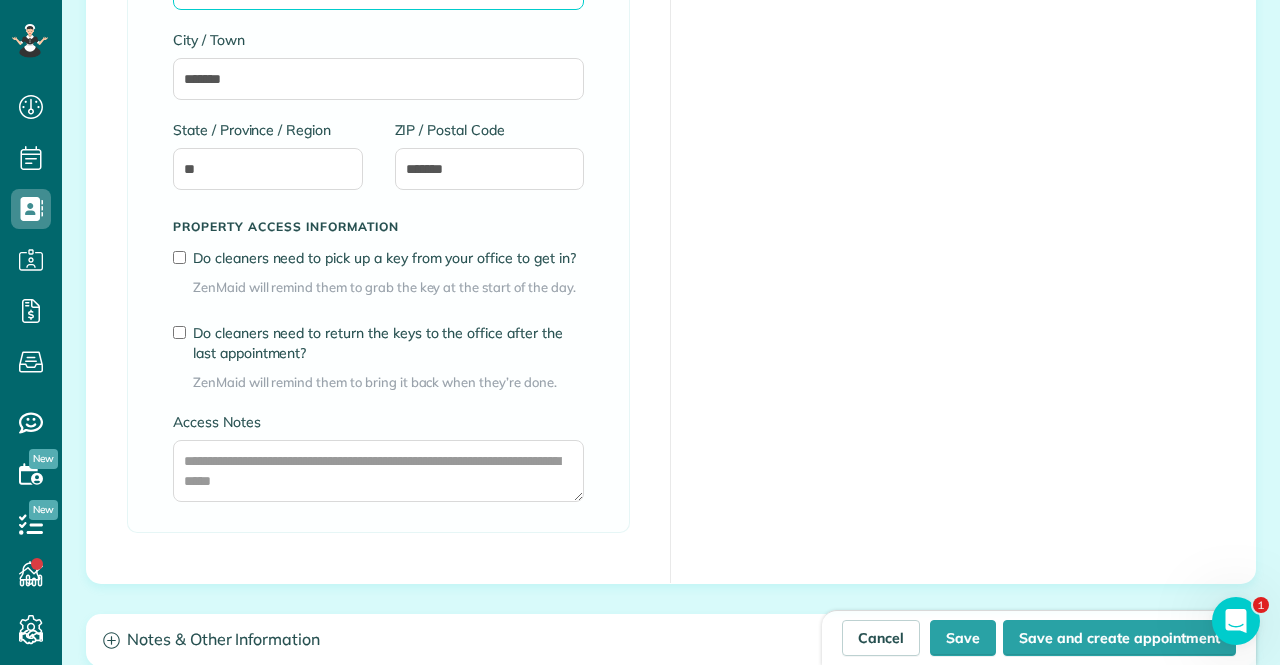 scroll, scrollTop: 1700, scrollLeft: 0, axis: vertical 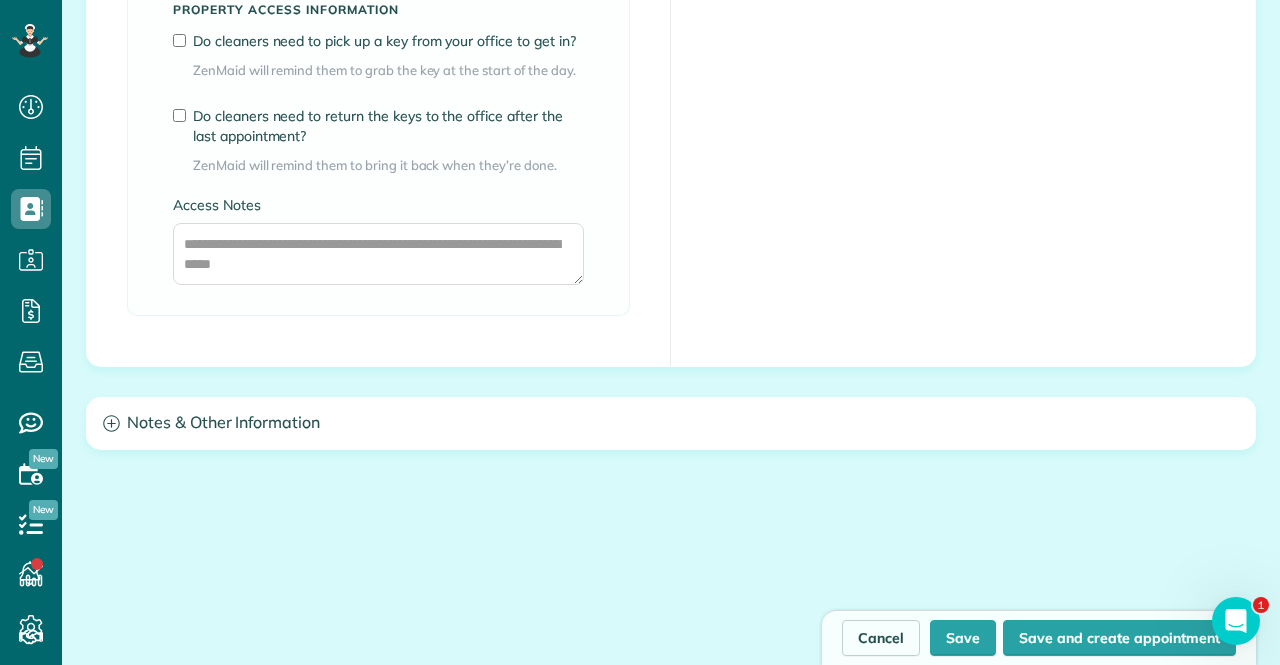 type on "********" 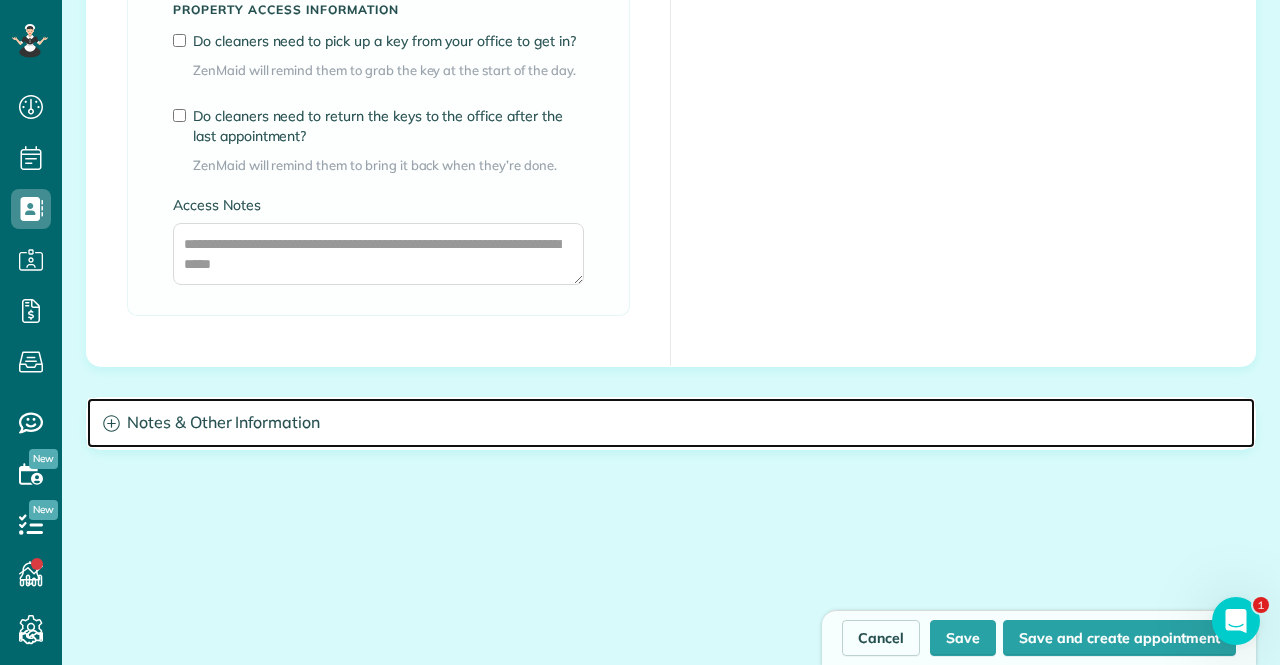 click 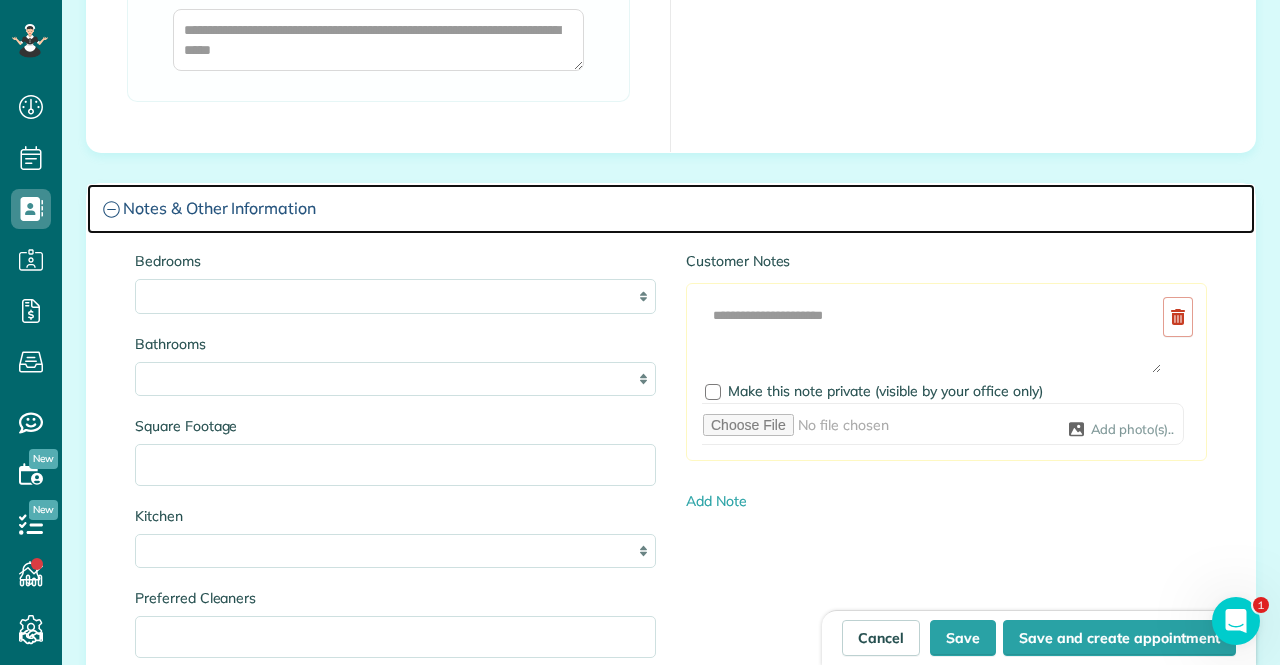 scroll, scrollTop: 2000, scrollLeft: 0, axis: vertical 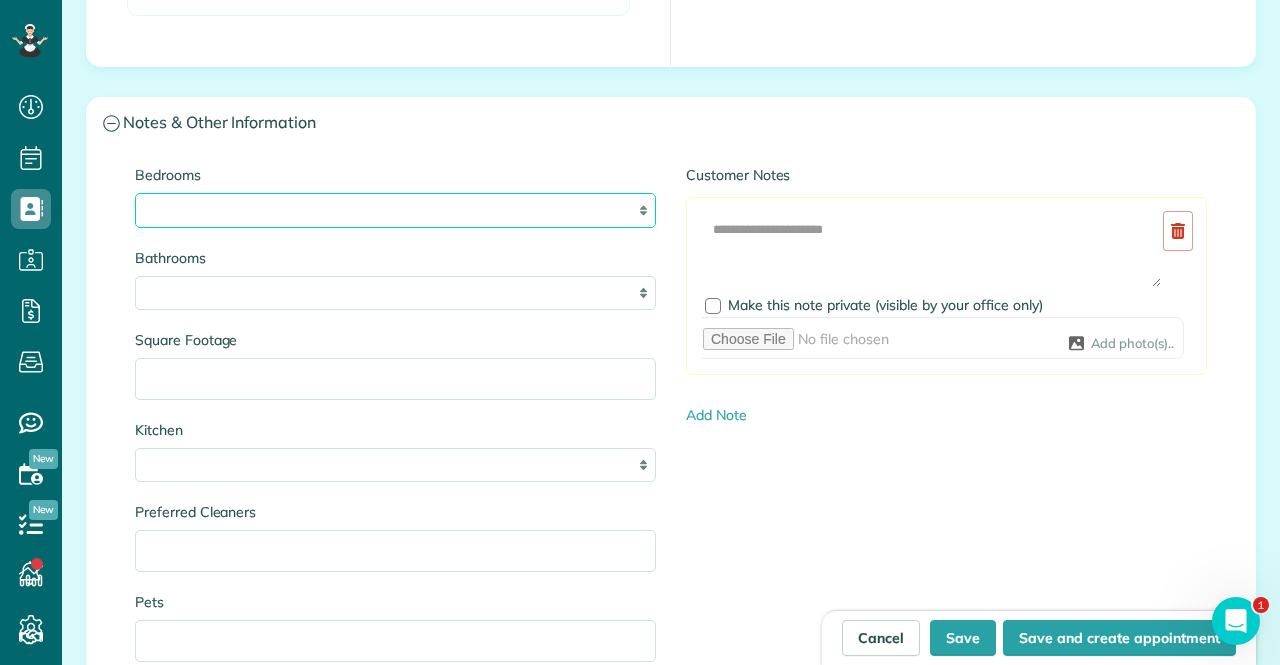 click on "*
*
*
*
**" at bounding box center [395, 210] 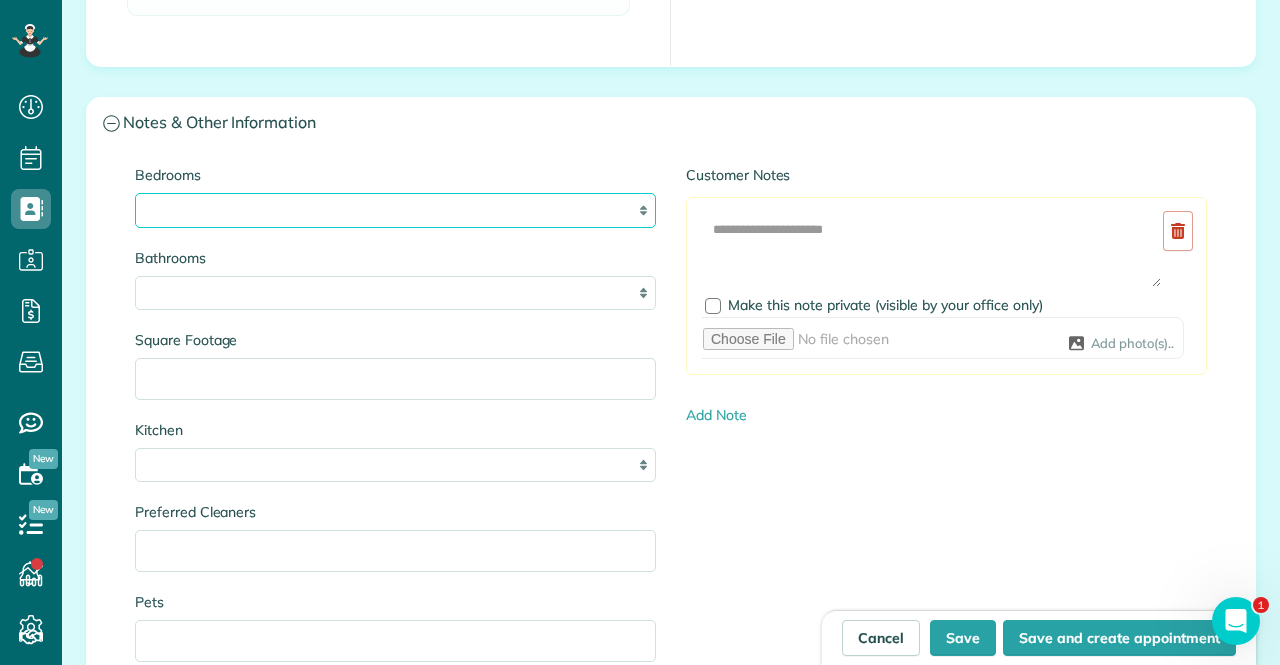 select on "*" 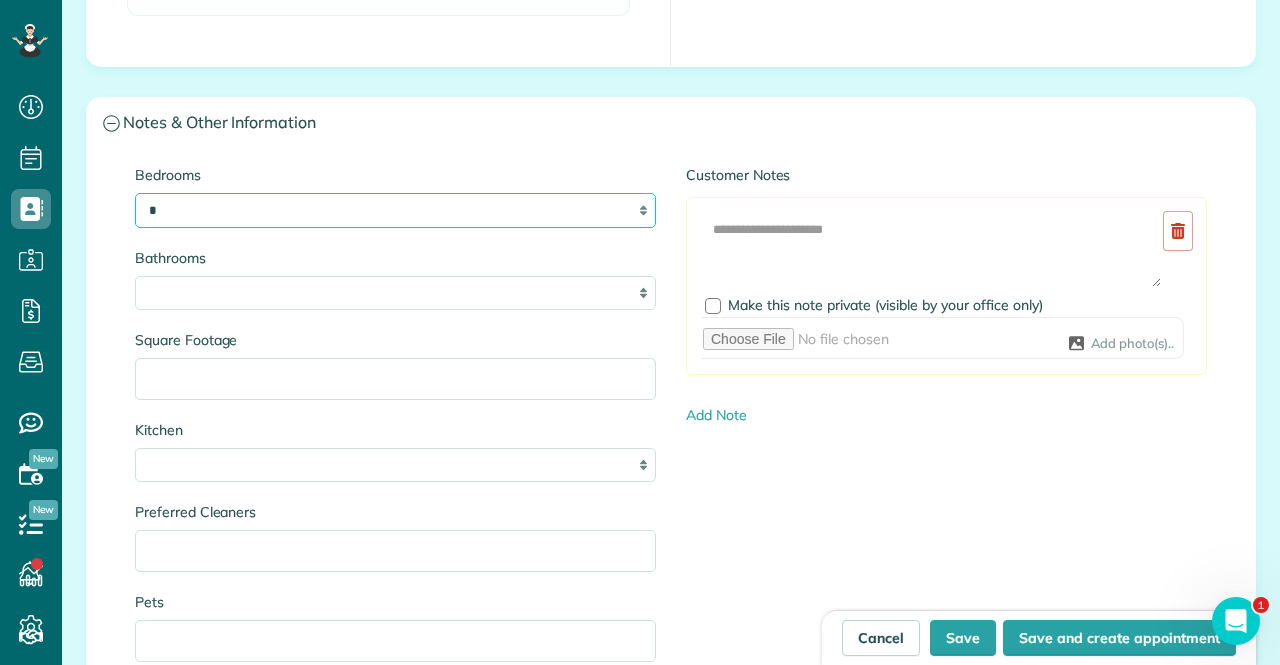 click on "*
*
*
*
**" at bounding box center (395, 210) 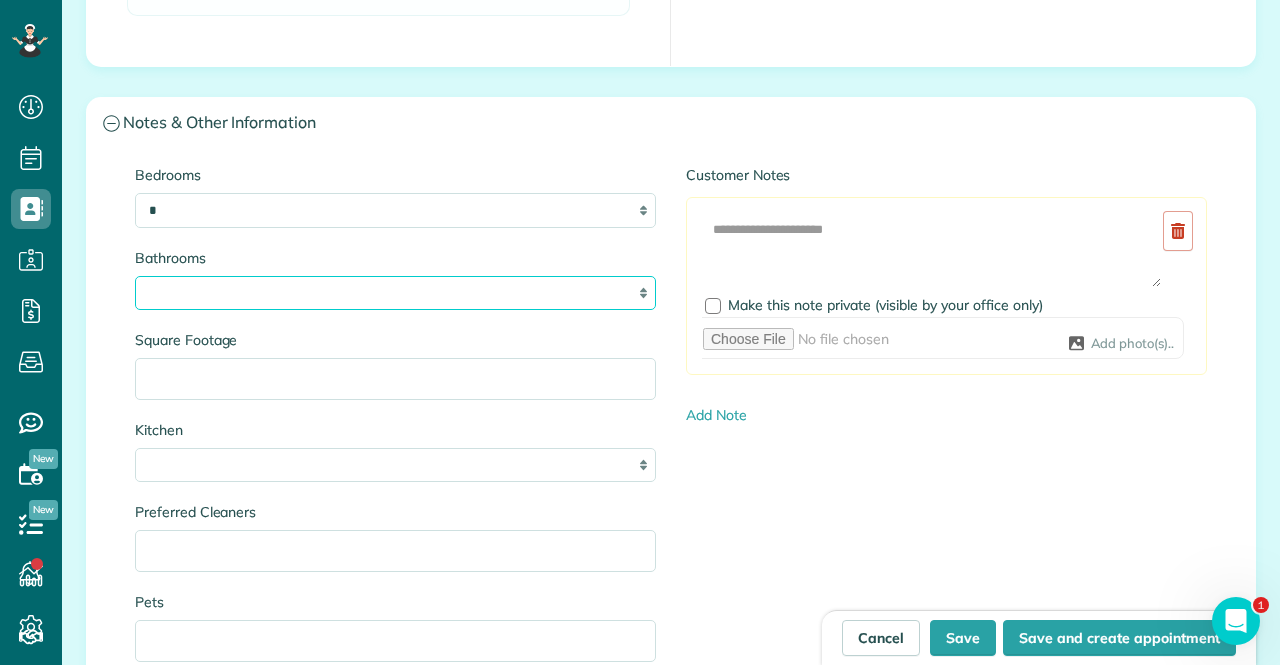 click on "*
***
*
***
*
***
*
***
**" at bounding box center [395, 293] 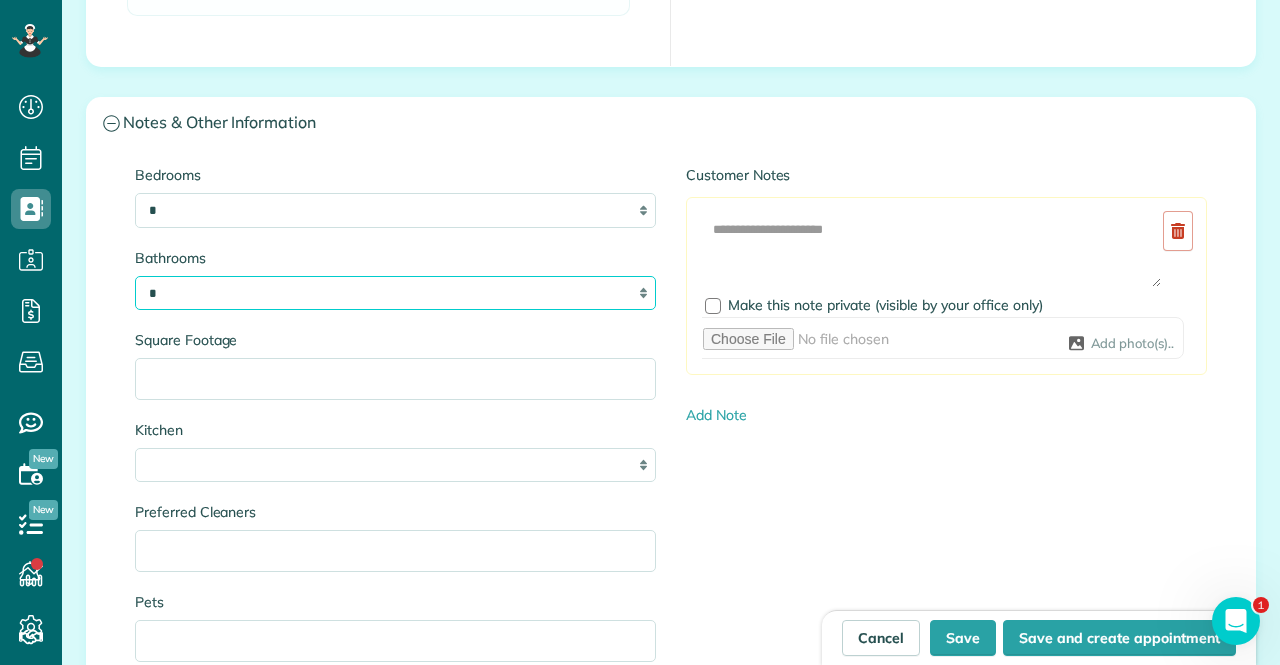click on "*
***
*
***
*
***
*
***
**" at bounding box center (395, 293) 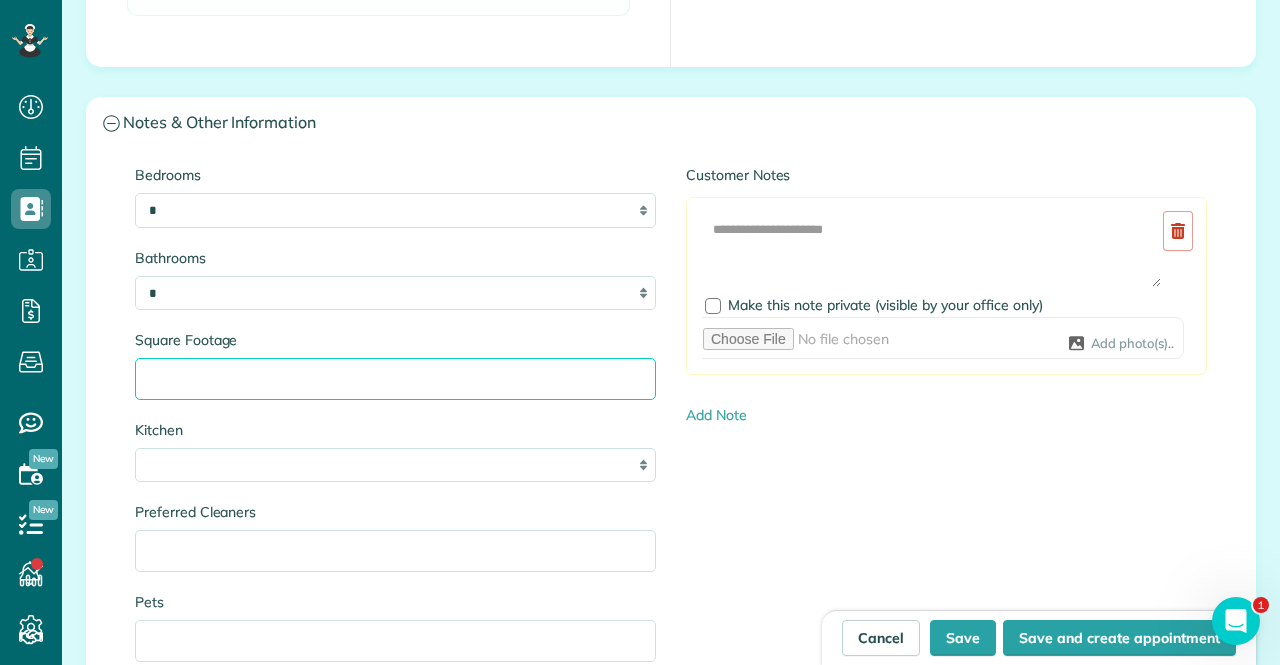 click on "Square Footage" at bounding box center [395, 379] 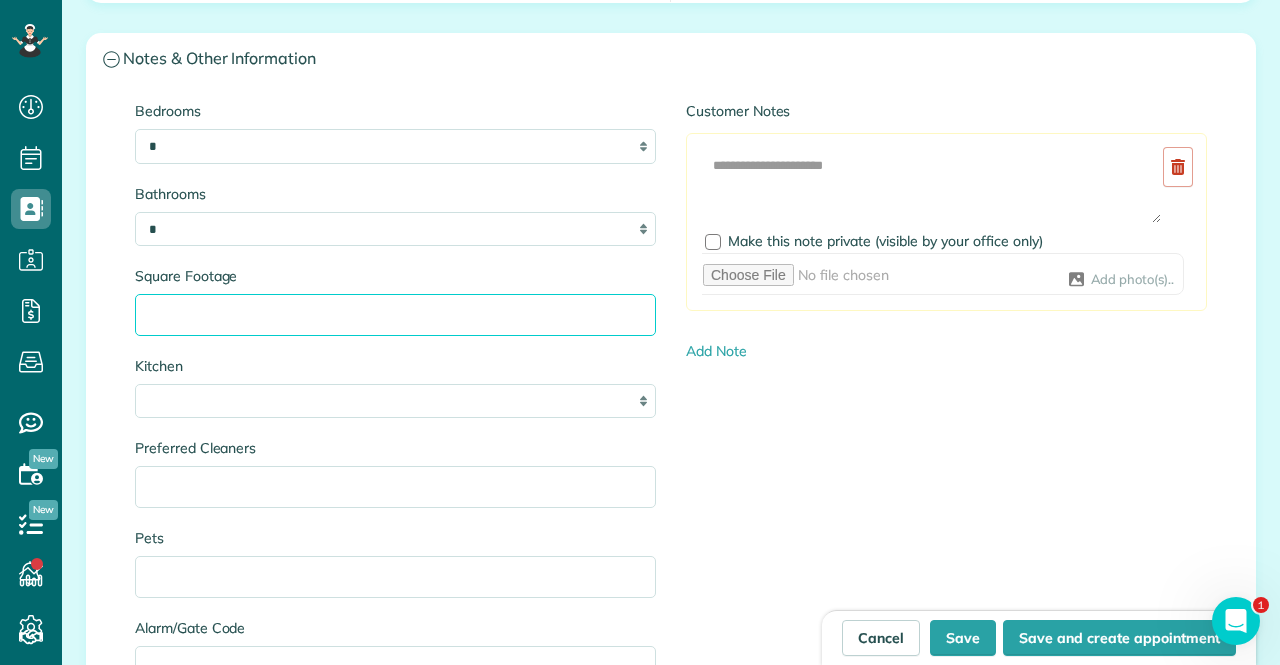 scroll, scrollTop: 2000, scrollLeft: 0, axis: vertical 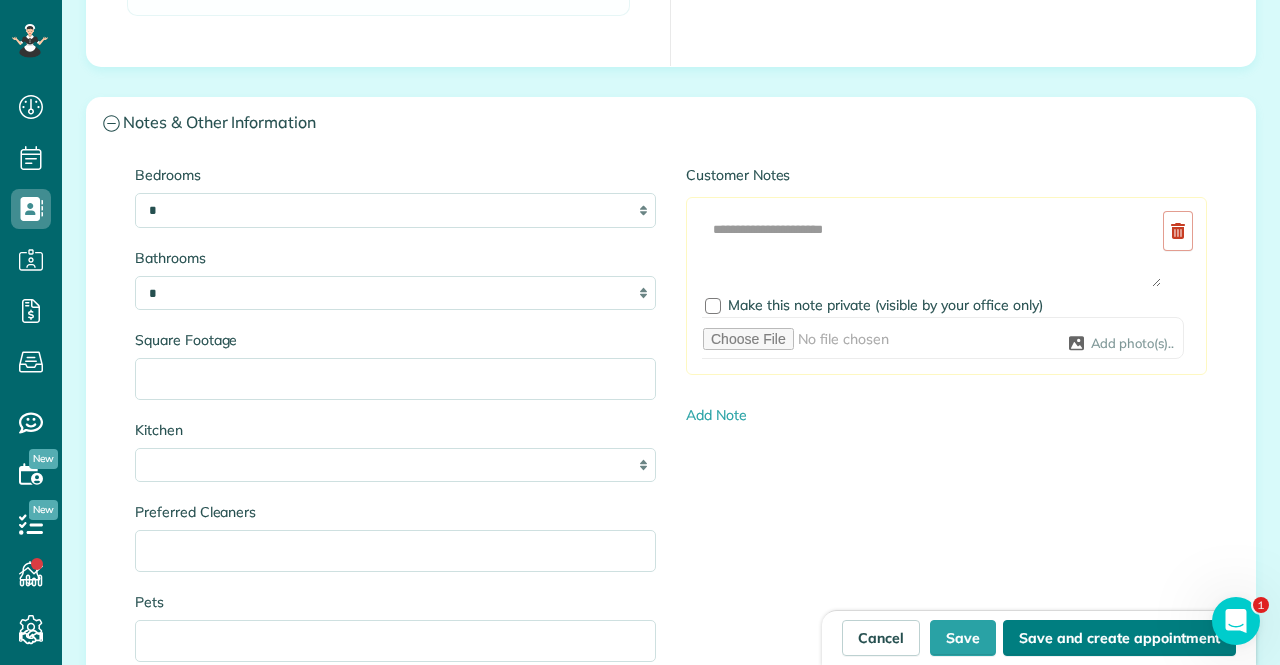 click on "Save and create appointment" at bounding box center (1119, 638) 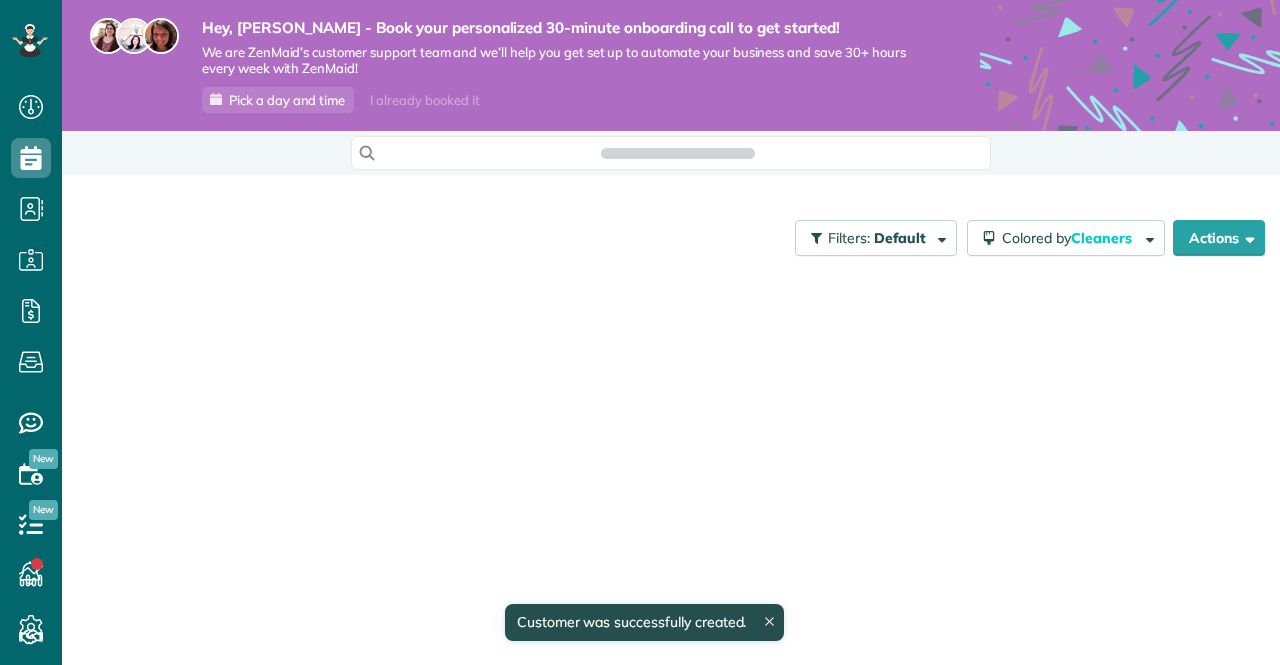 scroll, scrollTop: 0, scrollLeft: 0, axis: both 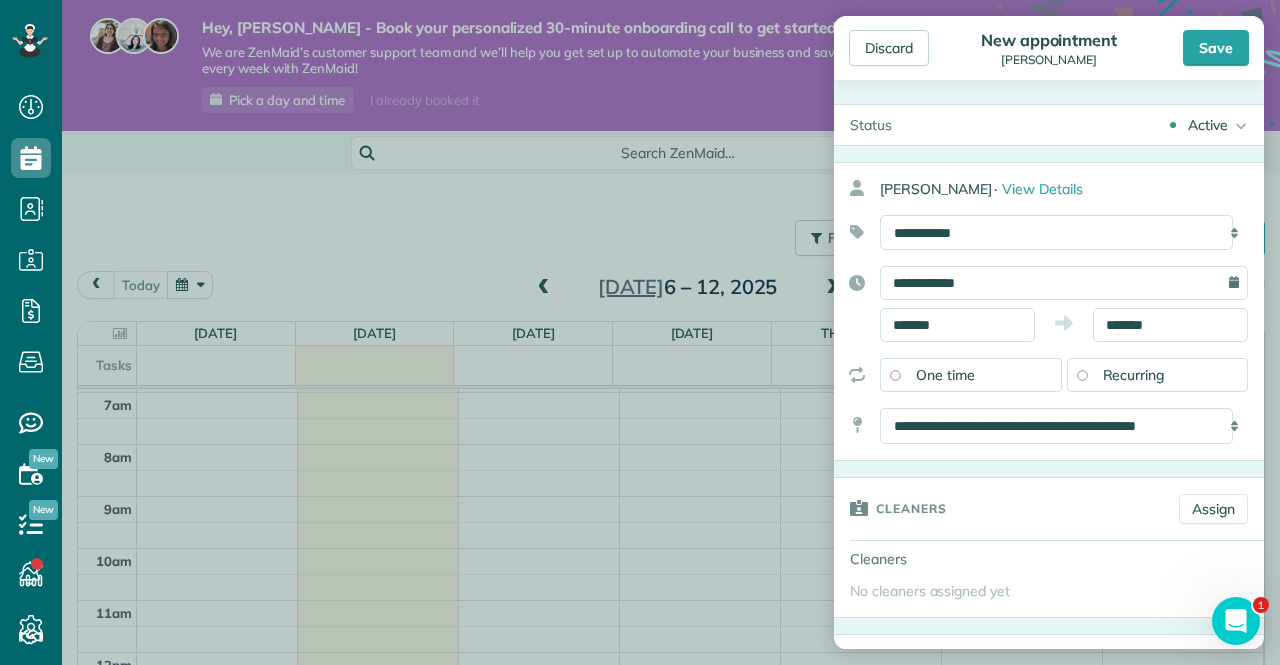 click on "**********" at bounding box center [1064, 232] 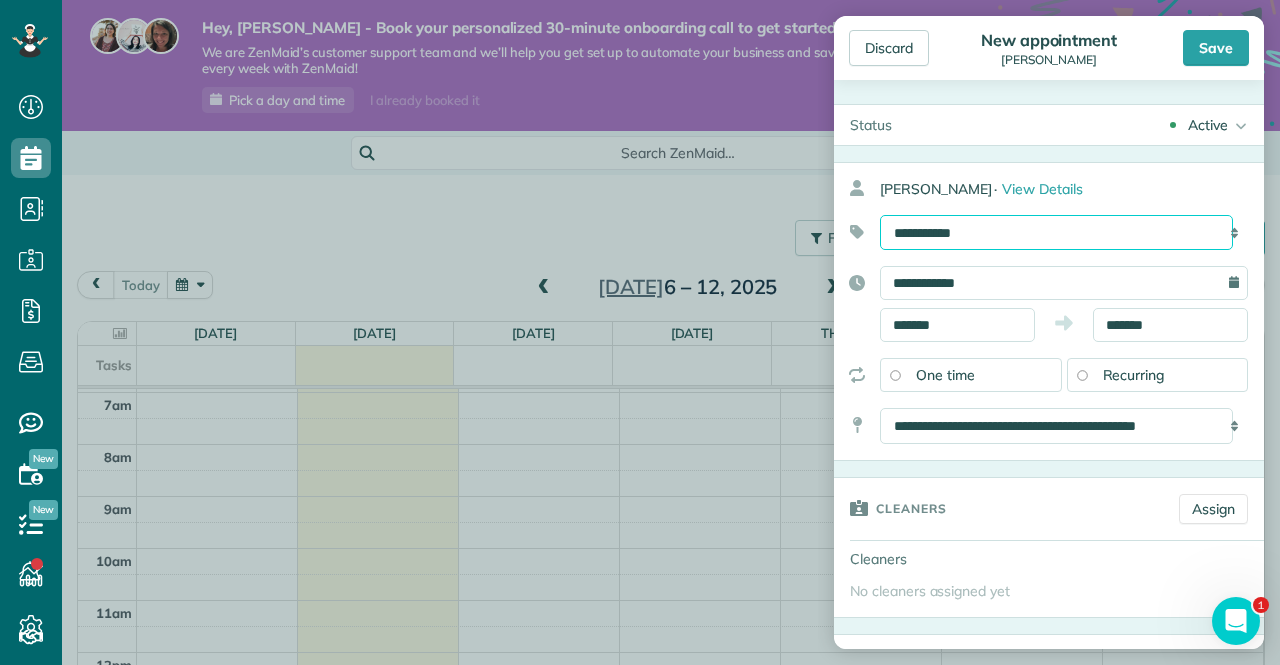 click on "**********" at bounding box center [1056, 232] 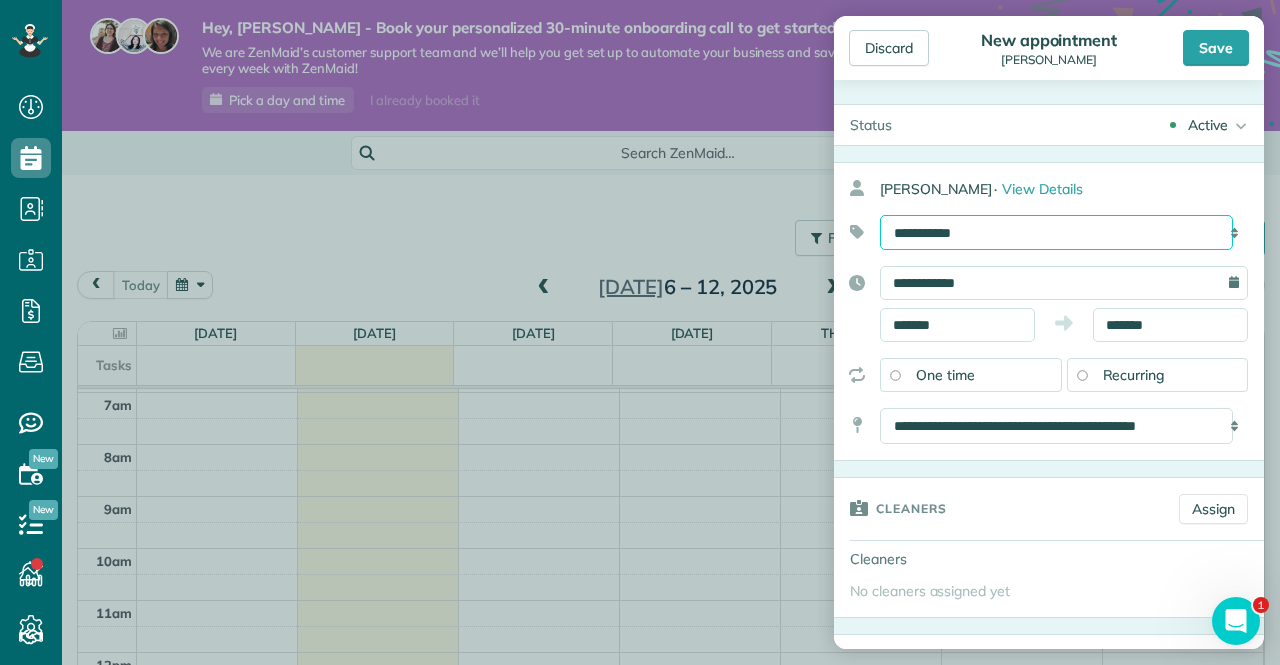 click on "**********" at bounding box center (1056, 232) 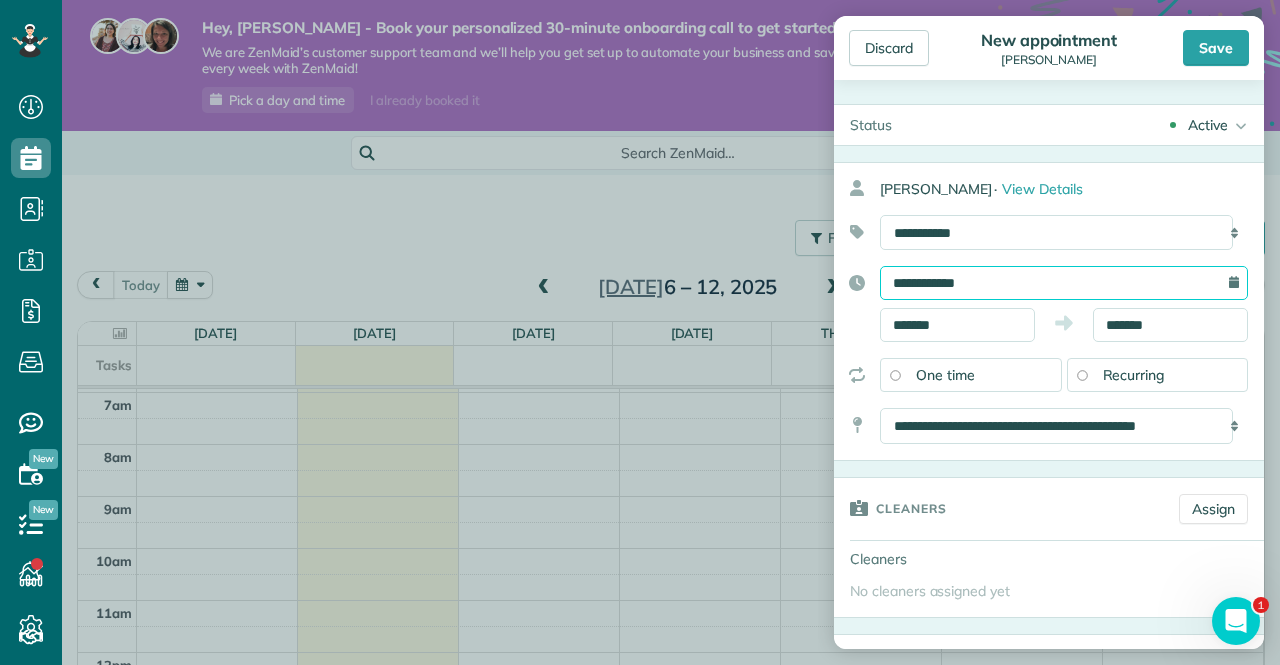 click on "**********" at bounding box center [1064, 283] 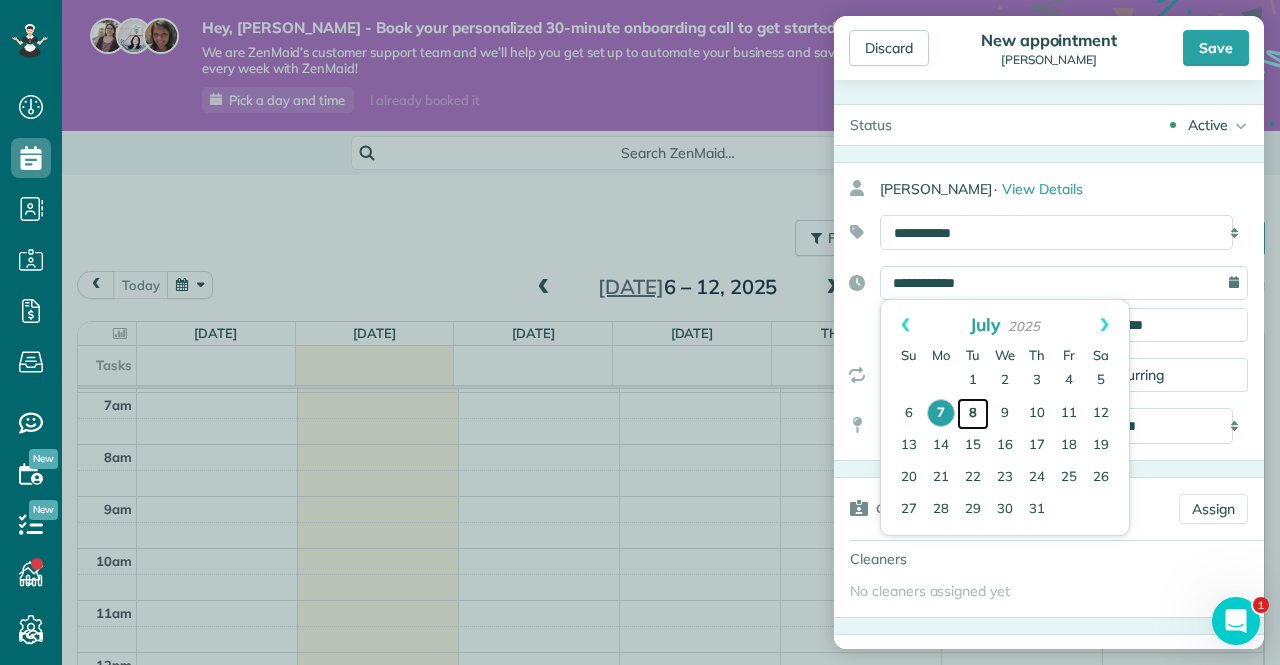 click on "8" at bounding box center (973, 414) 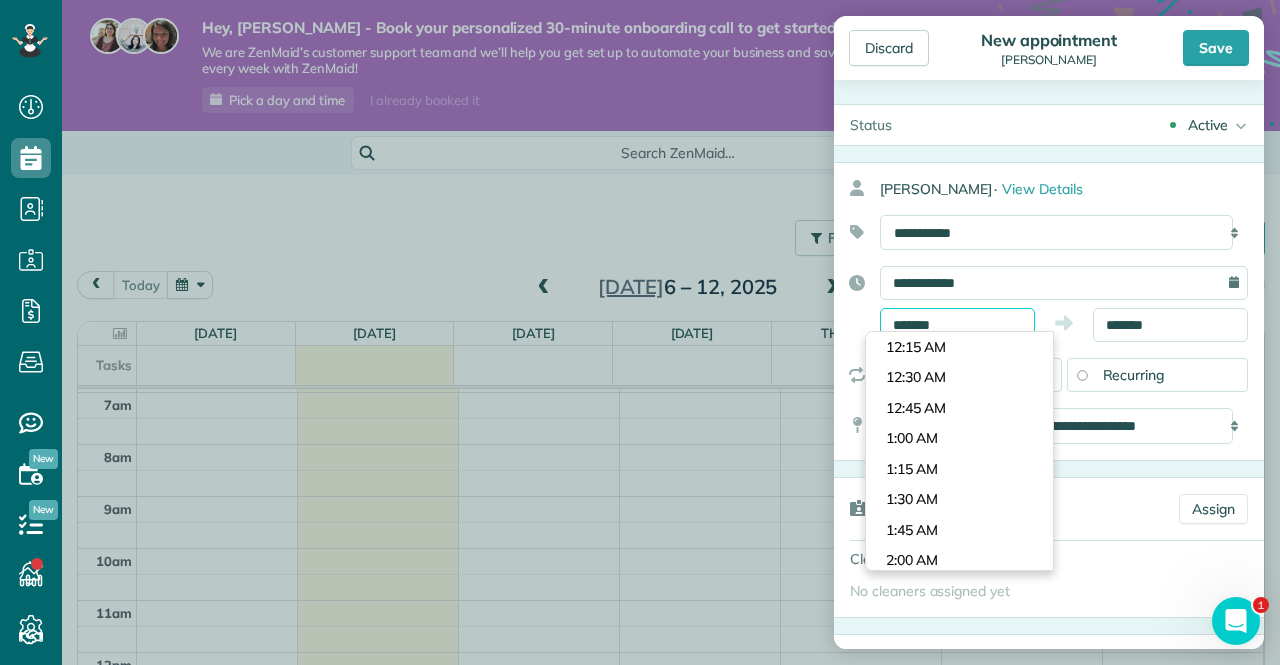 click on "*******" at bounding box center (957, 325) 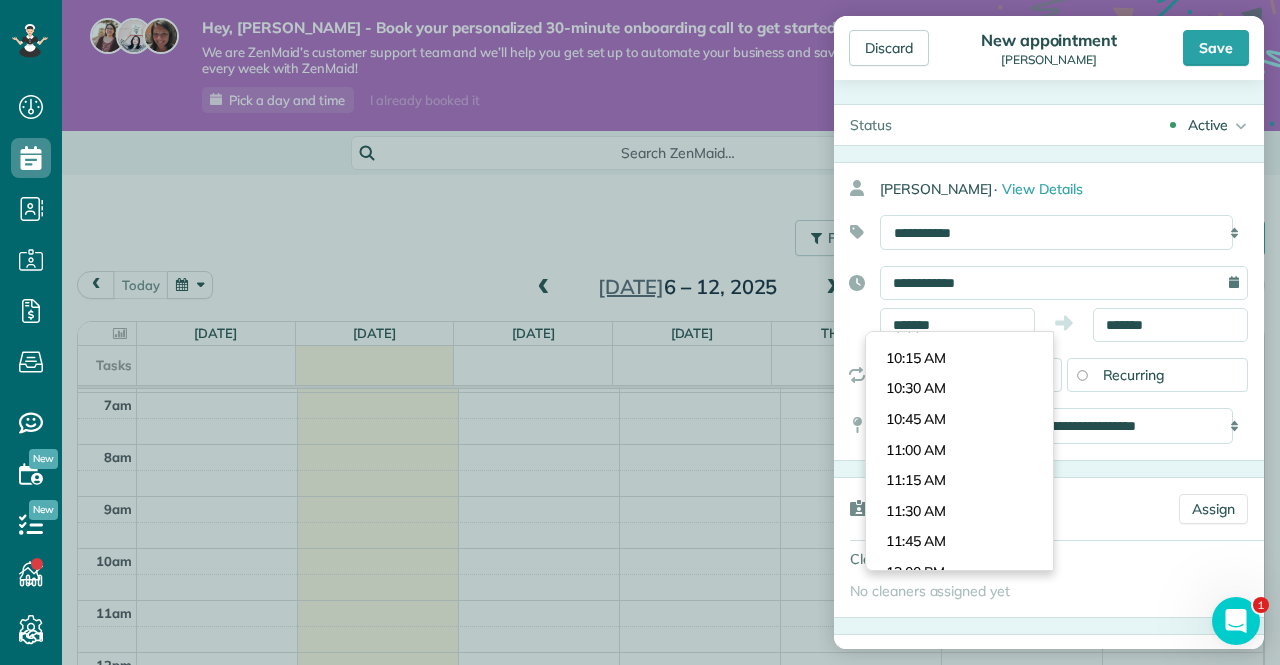 scroll, scrollTop: 1323, scrollLeft: 0, axis: vertical 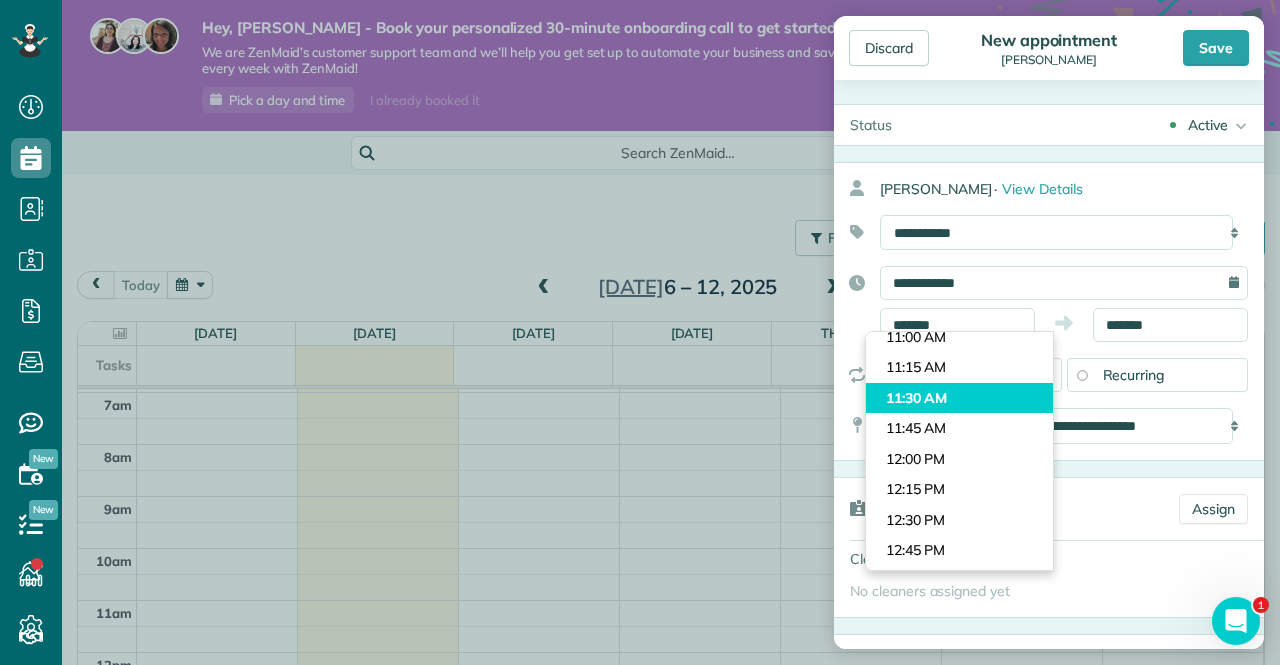 type on "********" 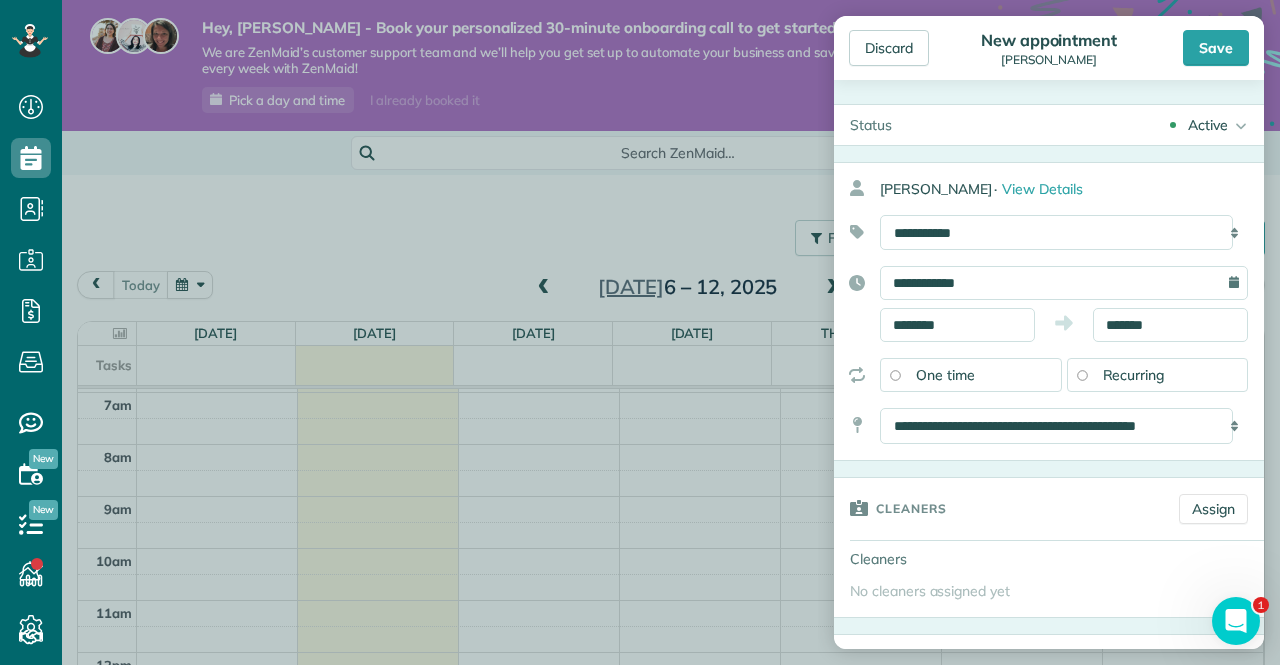 click on "Dashboard
Scheduling
Calendar View
List View
Dispatch View - Weekly scheduling (Beta)" at bounding box center [640, 332] 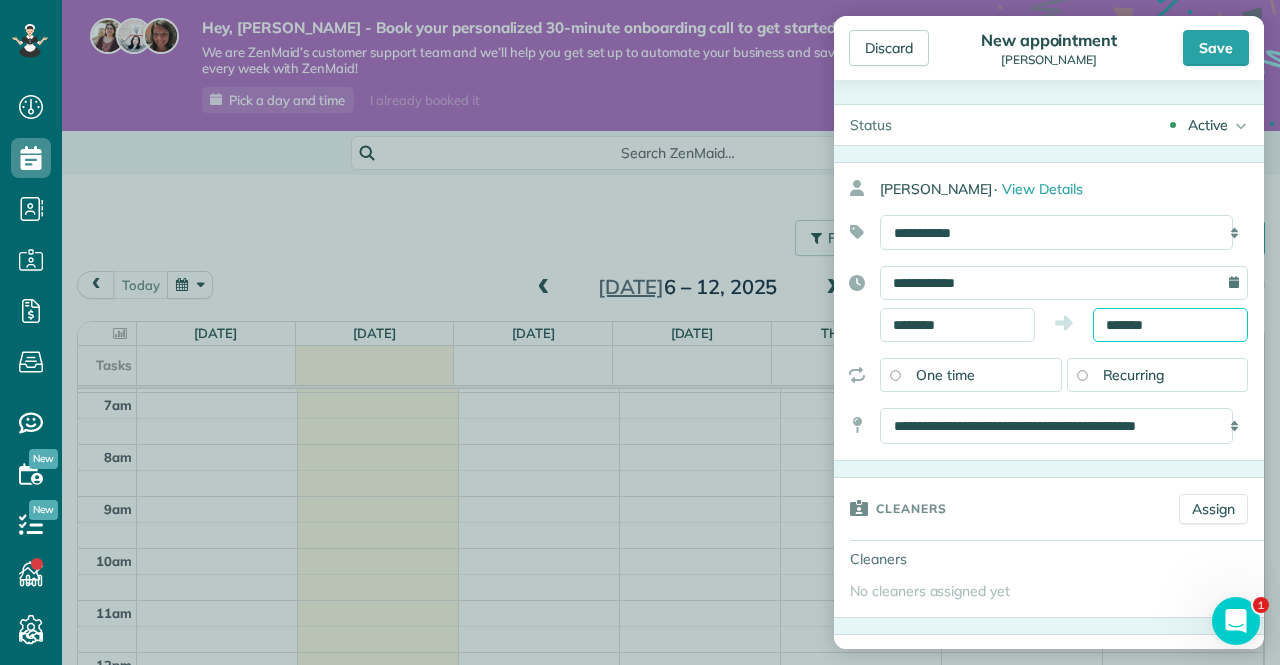 click on "Dashboard
Scheduling
Calendar View
List View
Dispatch View - Weekly scheduling (Beta)" at bounding box center [640, 332] 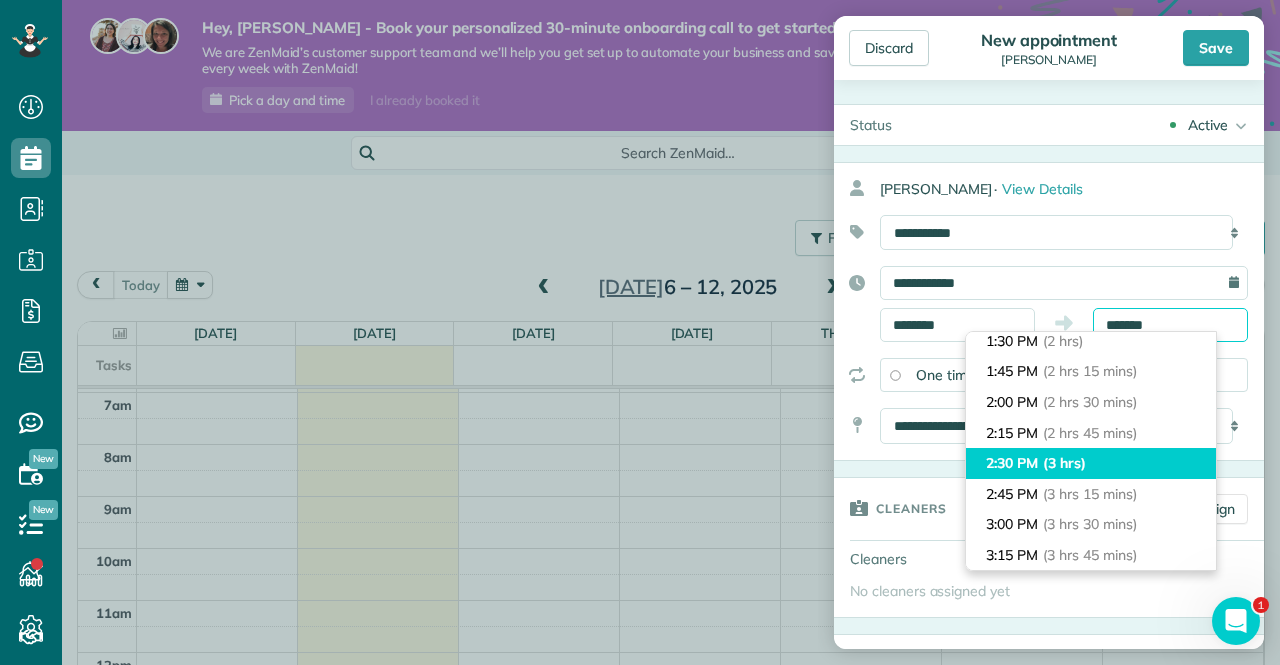scroll, scrollTop: 219, scrollLeft: 0, axis: vertical 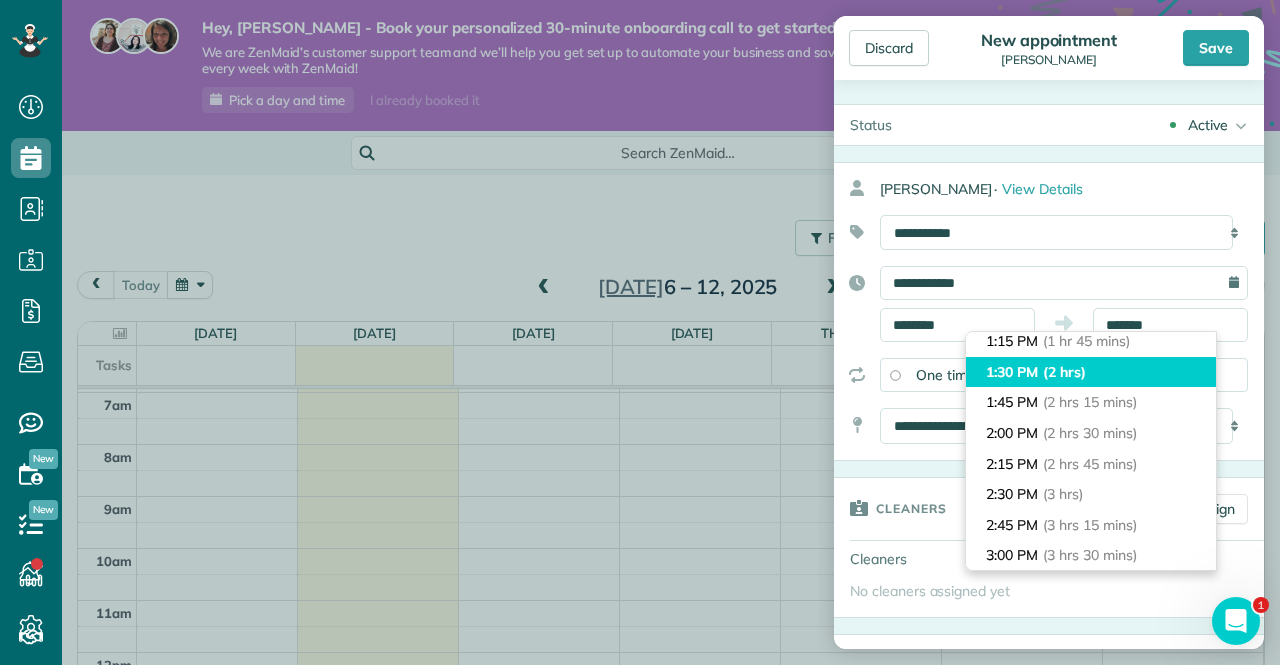 type on "*******" 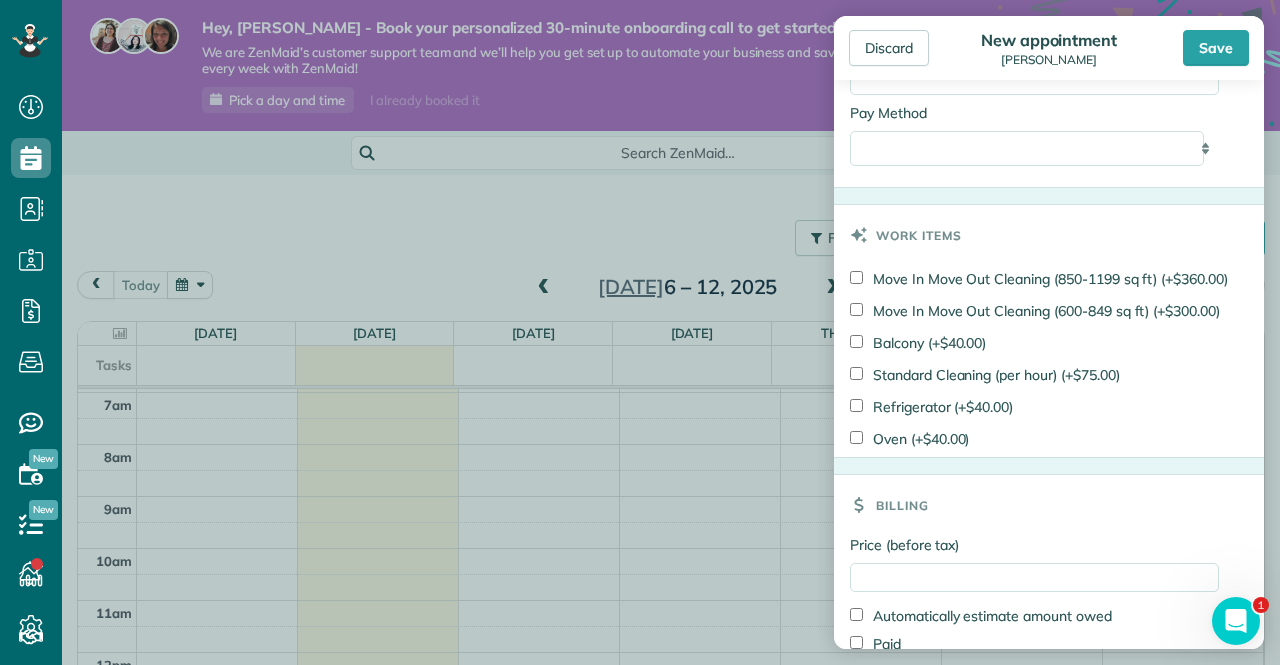 scroll, scrollTop: 1100, scrollLeft: 0, axis: vertical 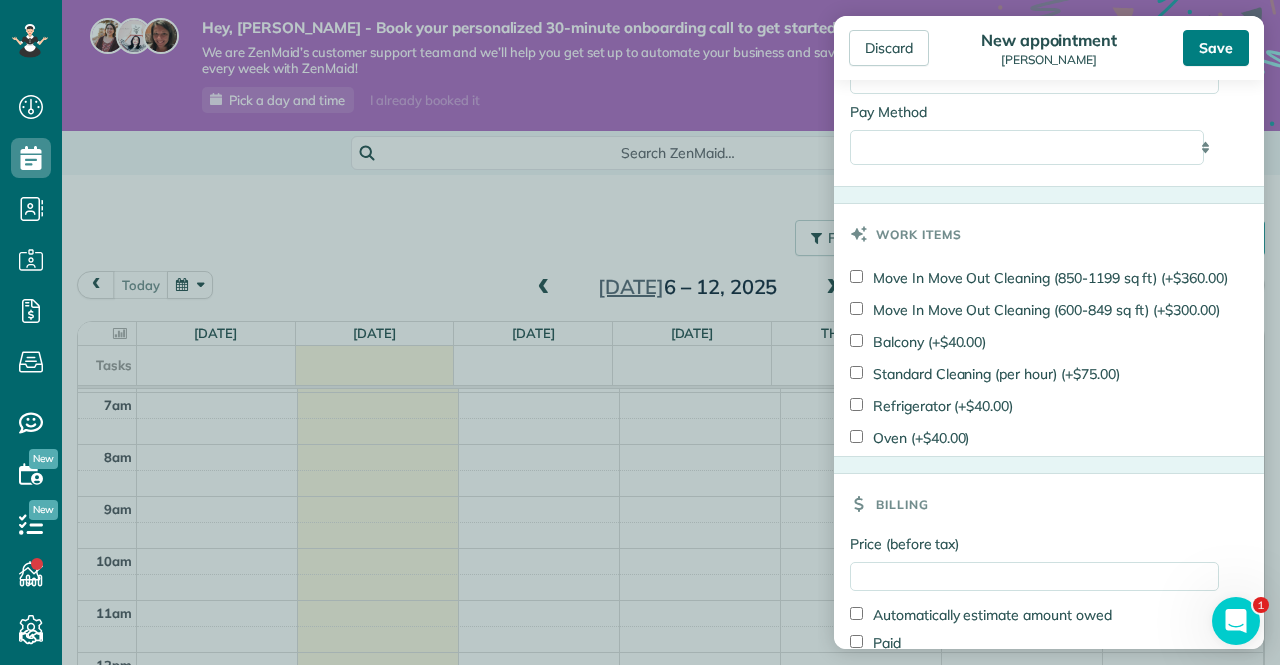 click on "Save" at bounding box center (1216, 48) 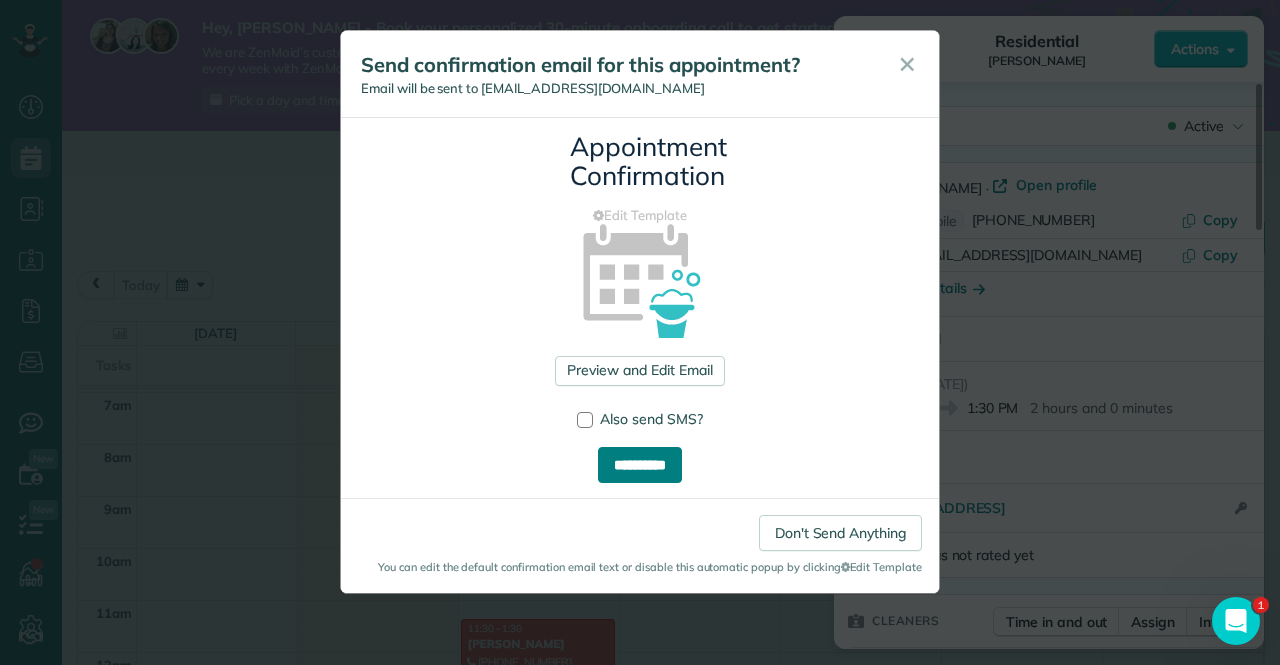 click on "**********" at bounding box center [640, 465] 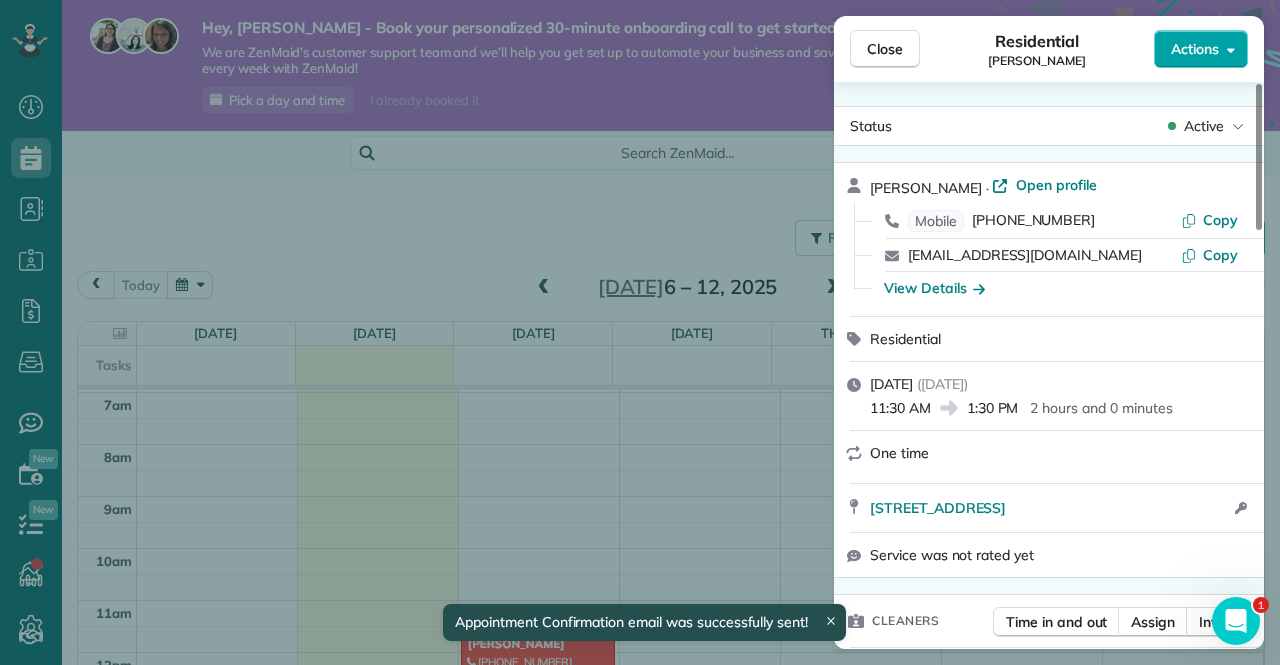 click on "Actions" at bounding box center [1201, 49] 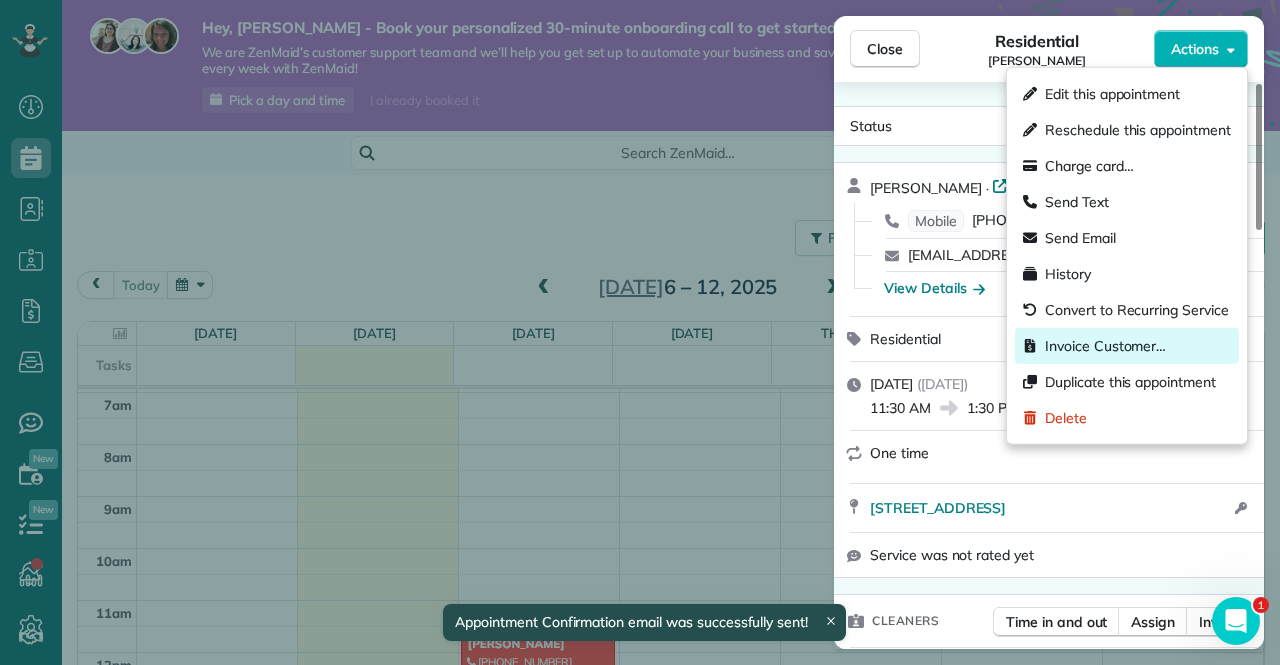 click on "Invoice Customer…" at bounding box center [1105, 346] 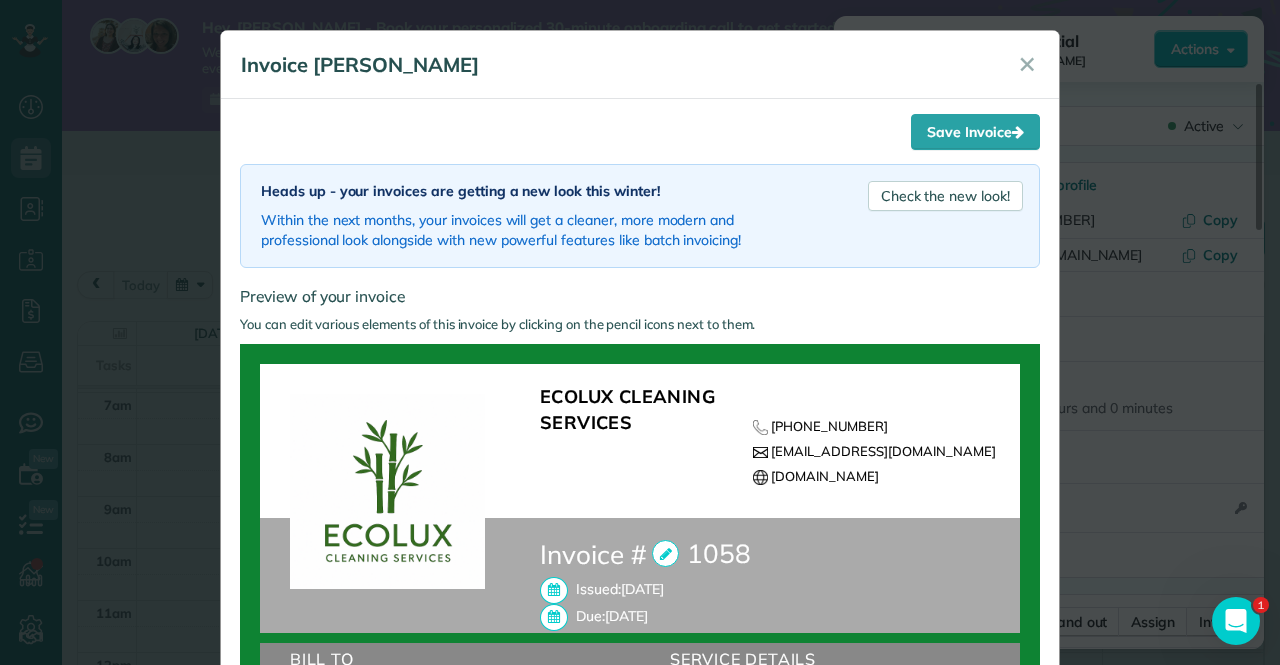 scroll, scrollTop: 500, scrollLeft: 0, axis: vertical 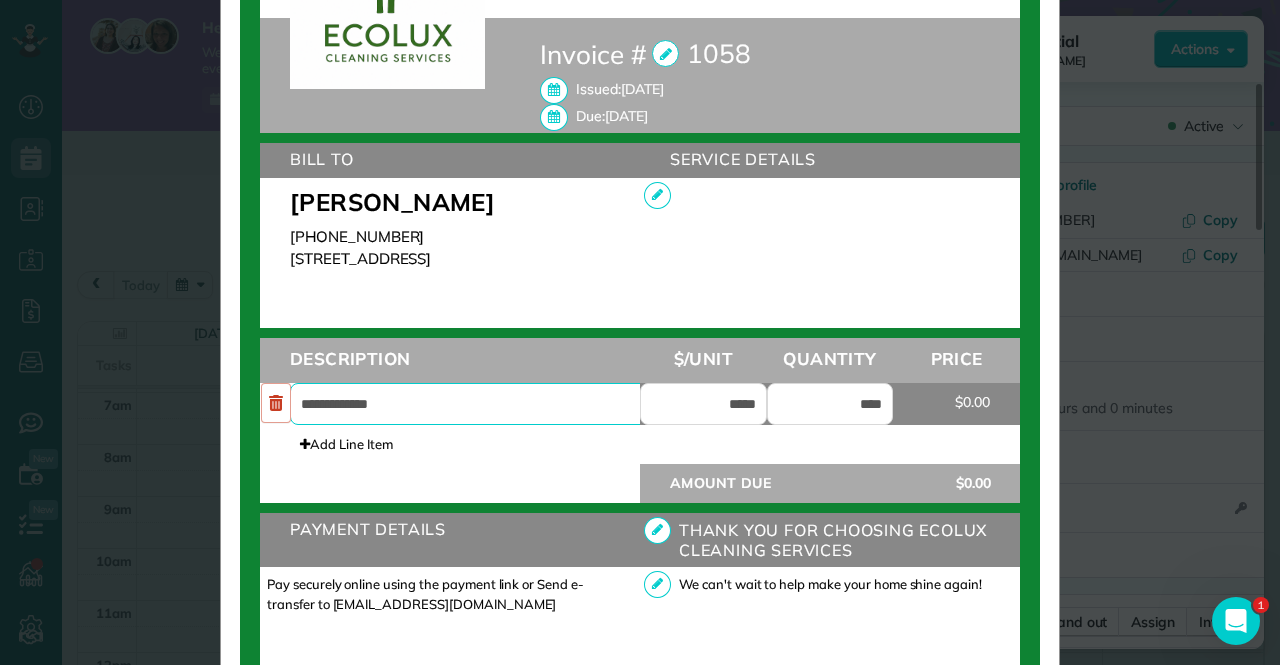click on "**********" at bounding box center [480, 404] 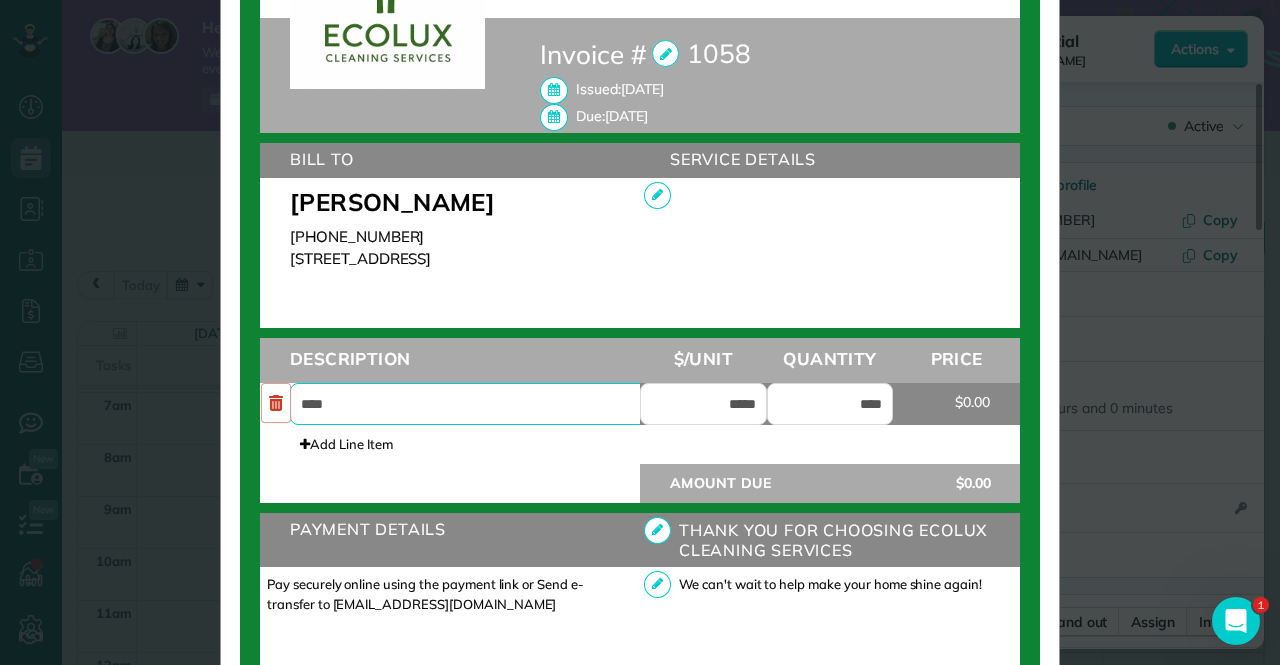 type on "**********" 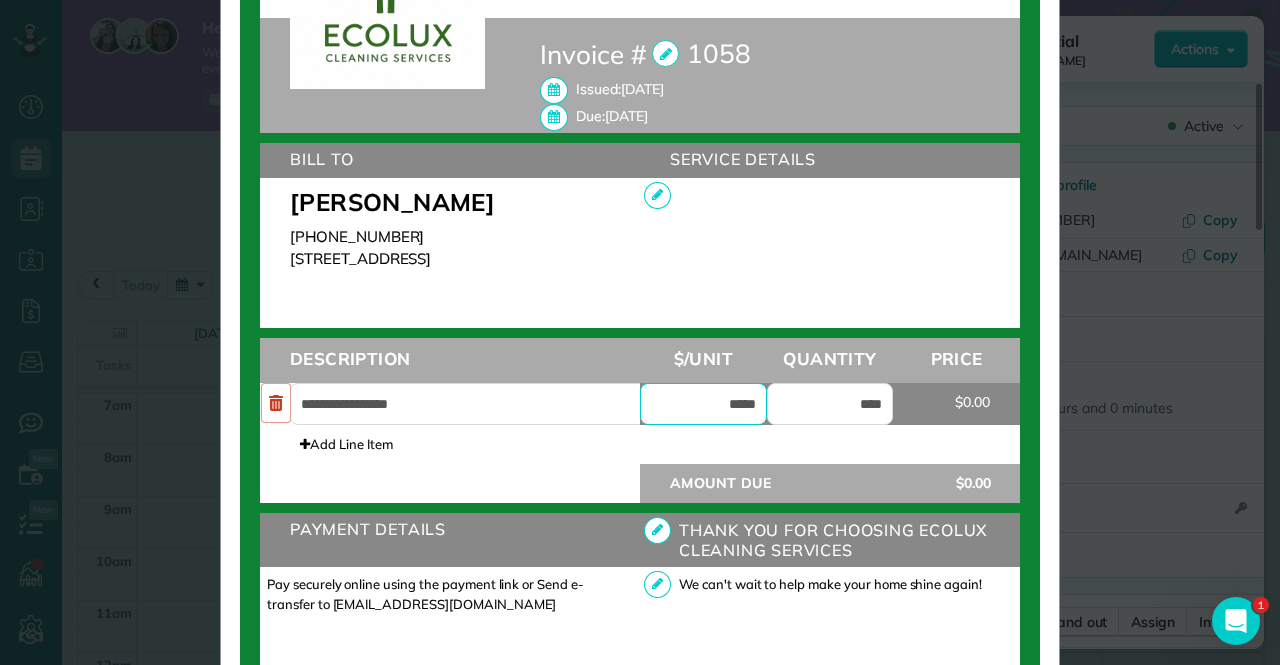drag, startPoint x: 712, startPoint y: 407, endPoint x: 782, endPoint y: 401, distance: 70.256676 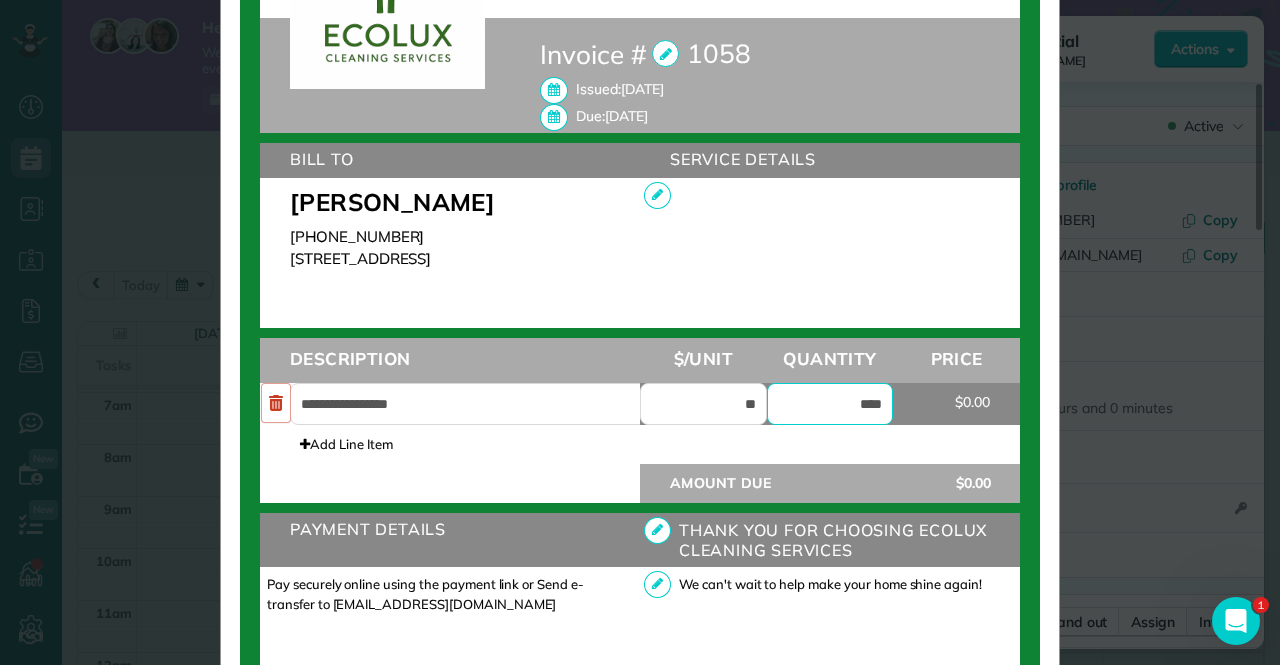 type on "******" 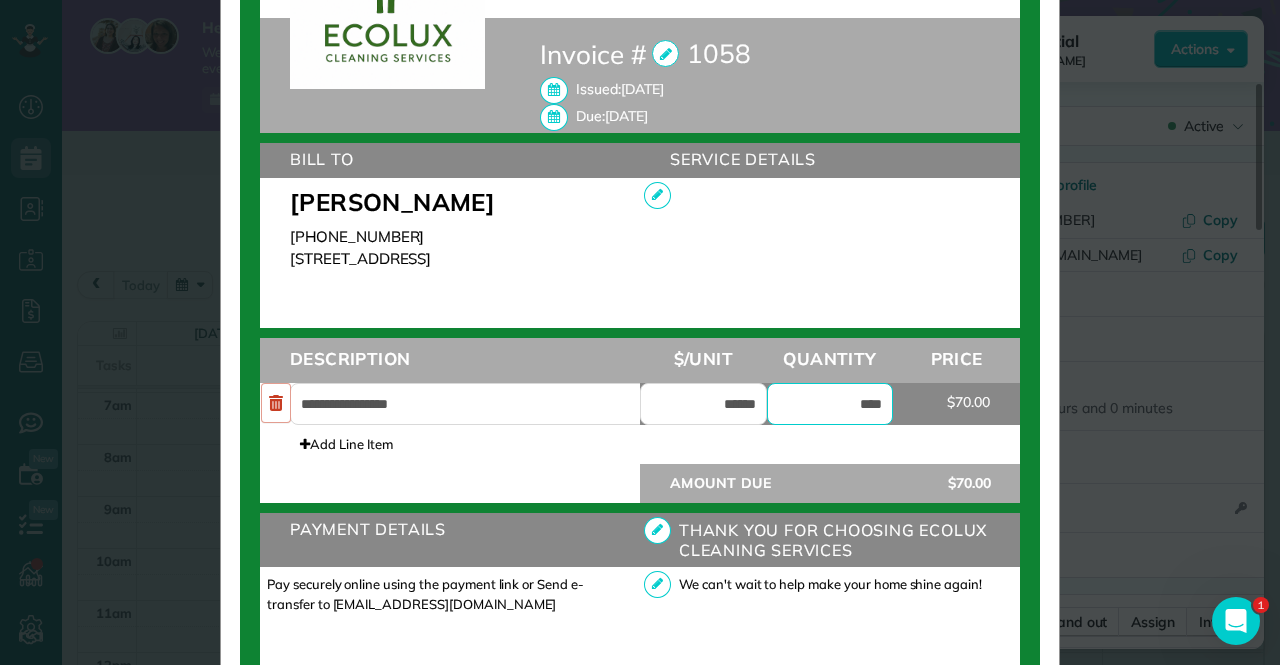 drag, startPoint x: 870, startPoint y: 413, endPoint x: 884, endPoint y: 415, distance: 14.142136 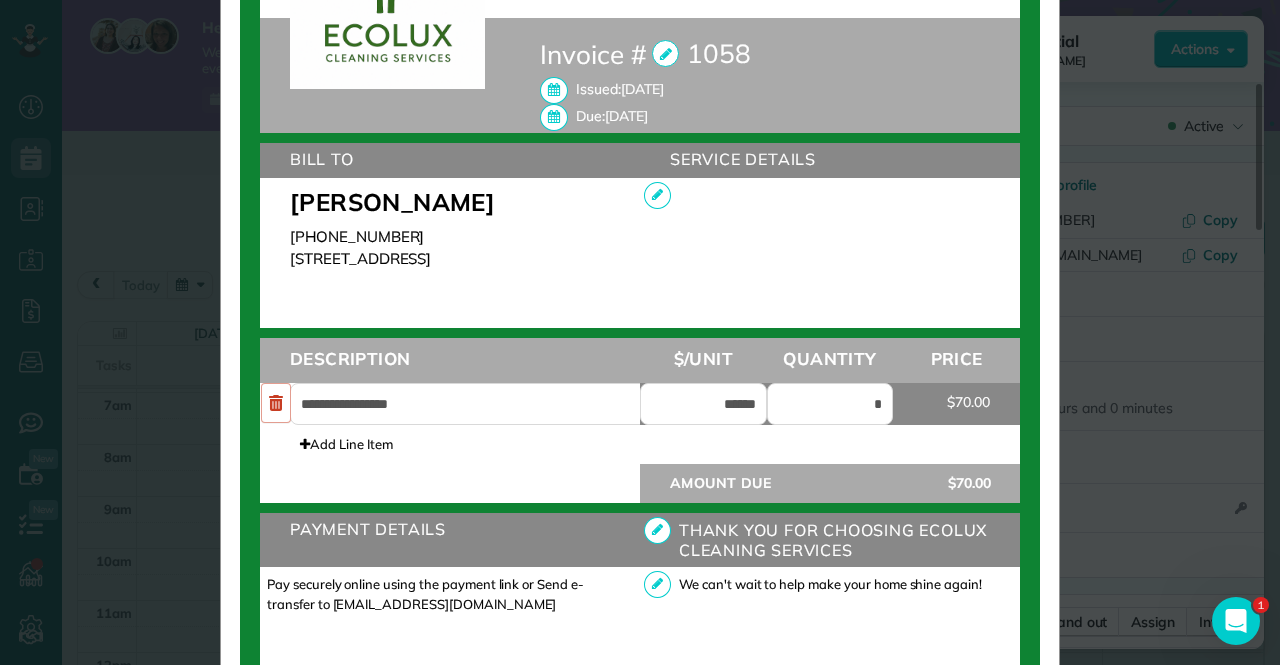 type on "****" 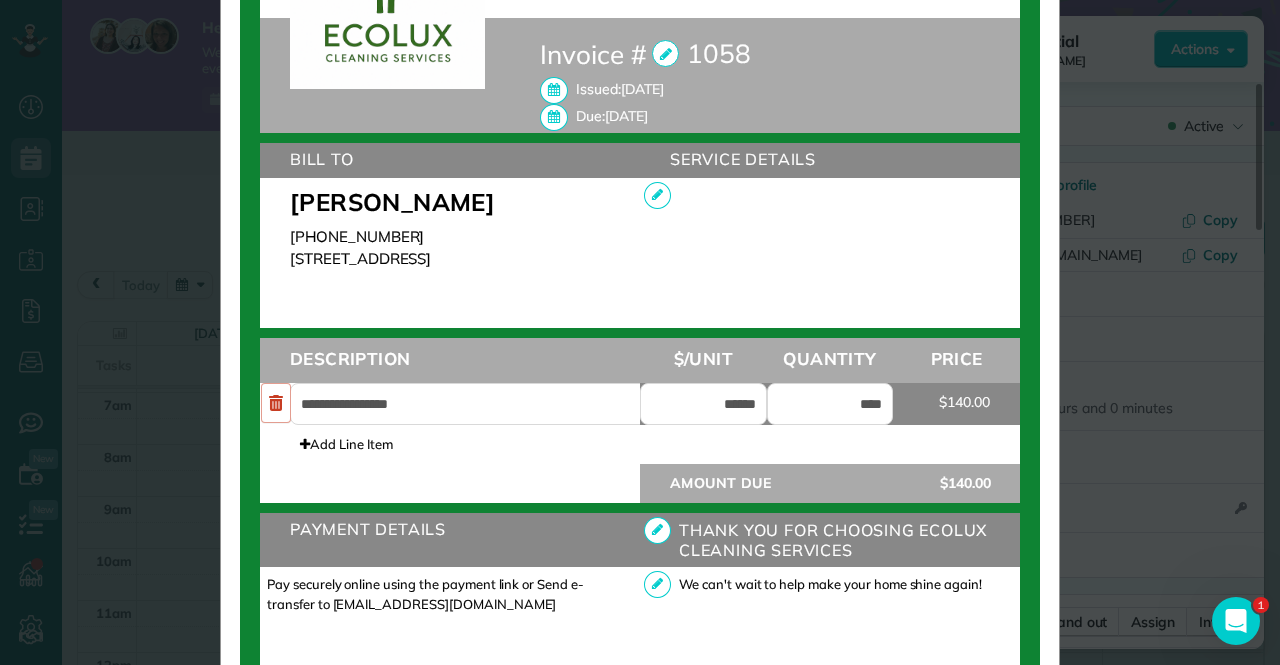 drag, startPoint x: 758, startPoint y: 468, endPoint x: 762, endPoint y: 447, distance: 21.377558 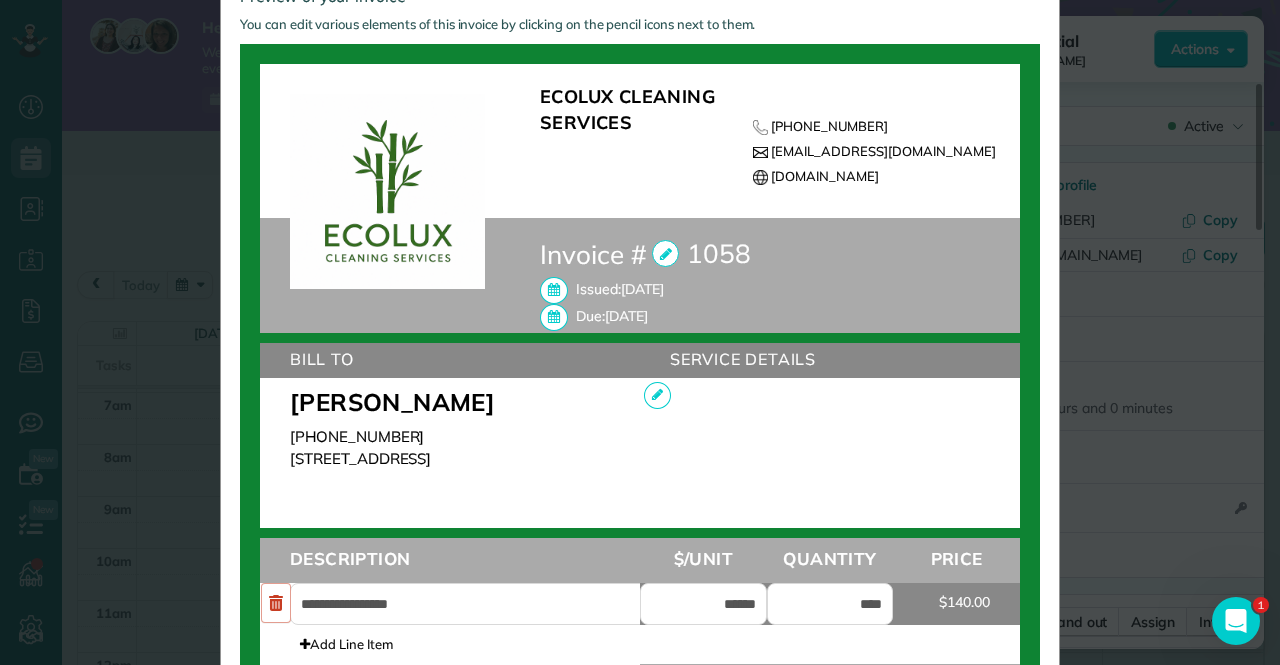 scroll, scrollTop: 664, scrollLeft: 0, axis: vertical 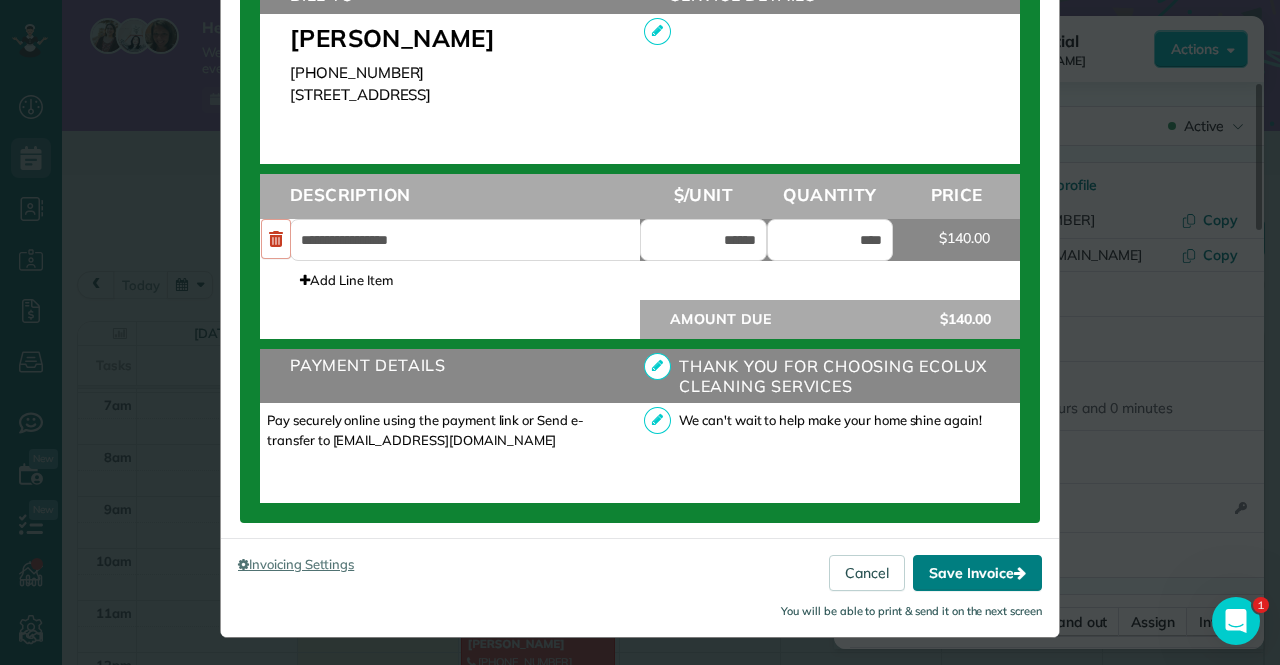 click on "Save Invoice" at bounding box center (977, 573) 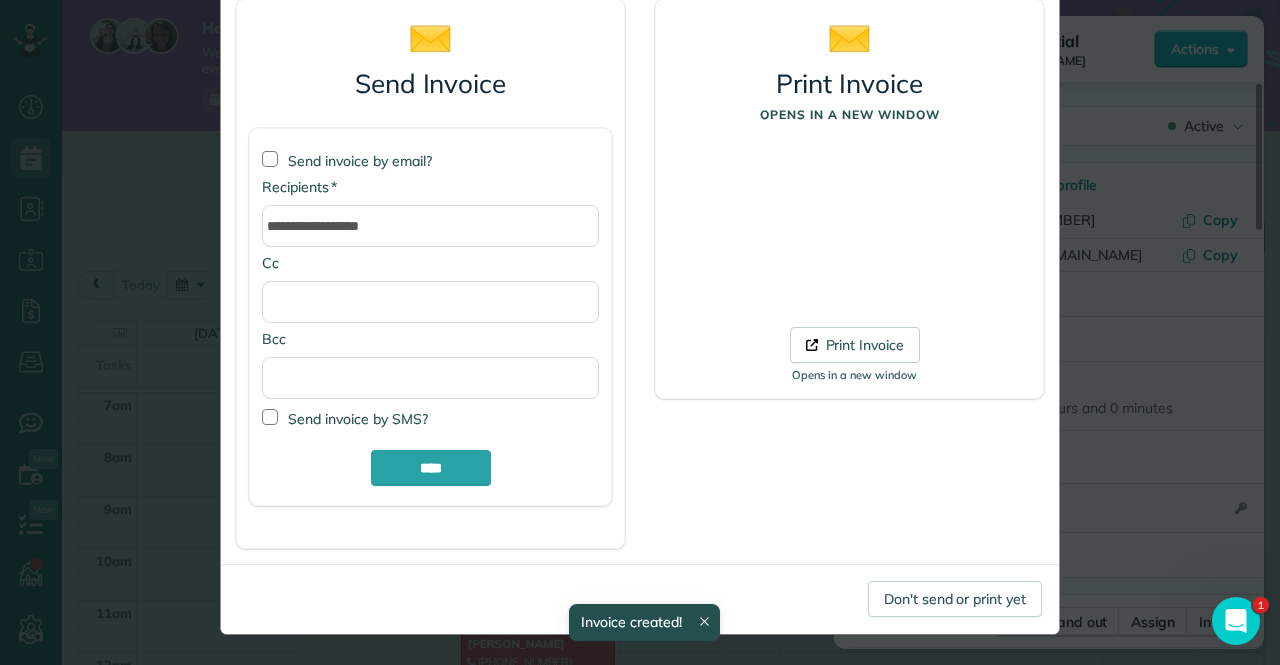 scroll, scrollTop: 143, scrollLeft: 0, axis: vertical 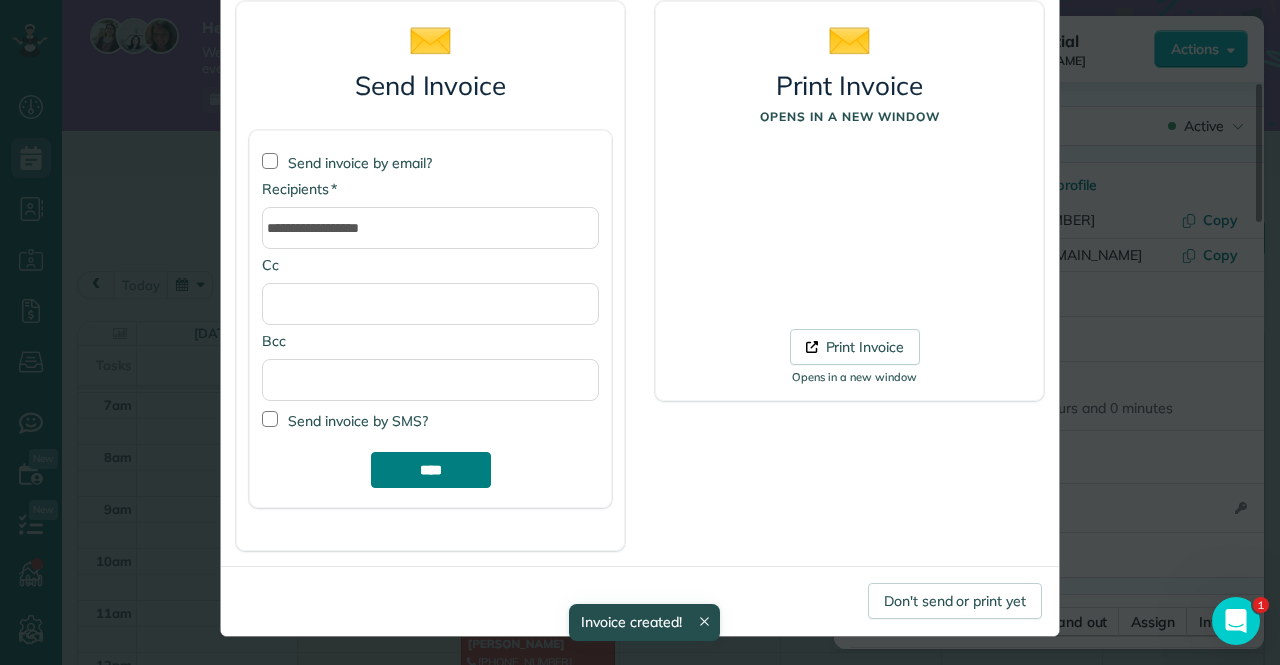 click on "****" at bounding box center (431, 470) 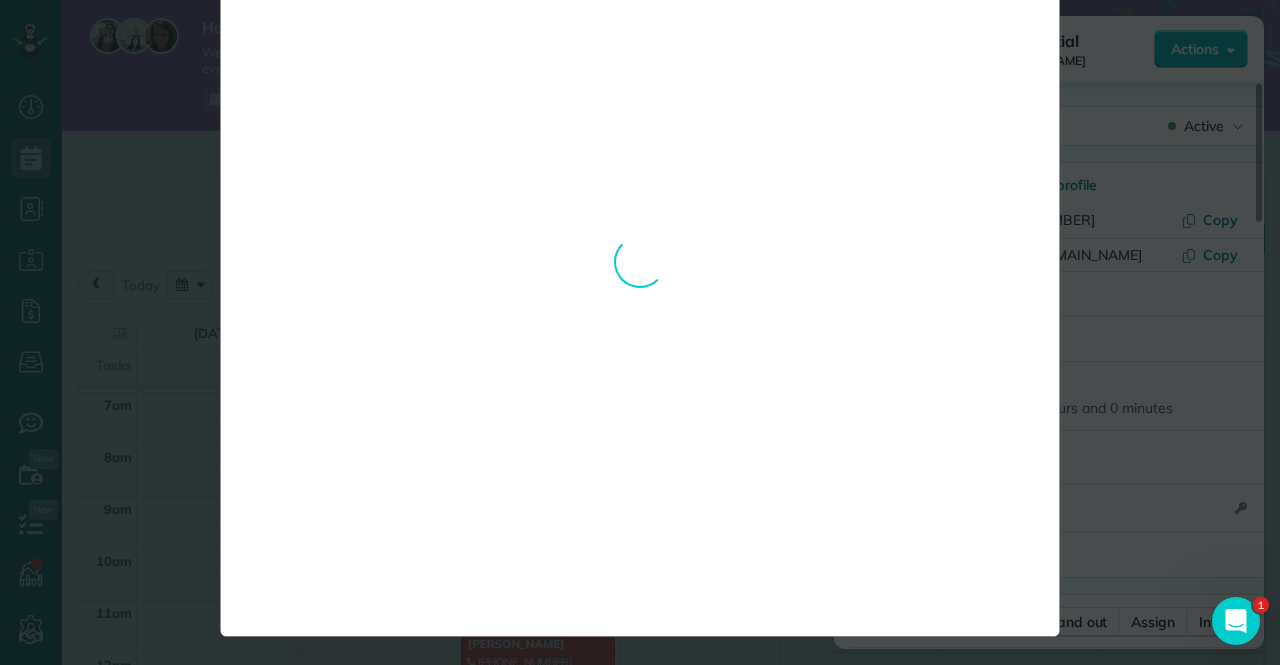 scroll, scrollTop: 0, scrollLeft: 0, axis: both 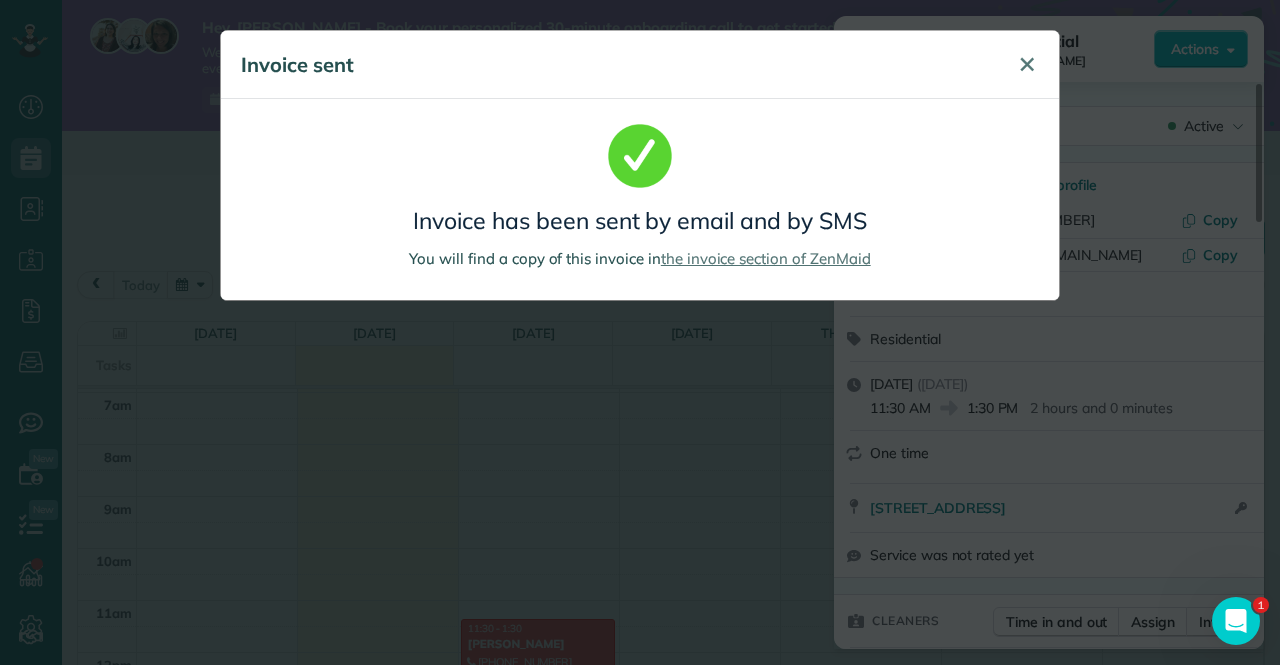 click on "✕" at bounding box center [1027, 64] 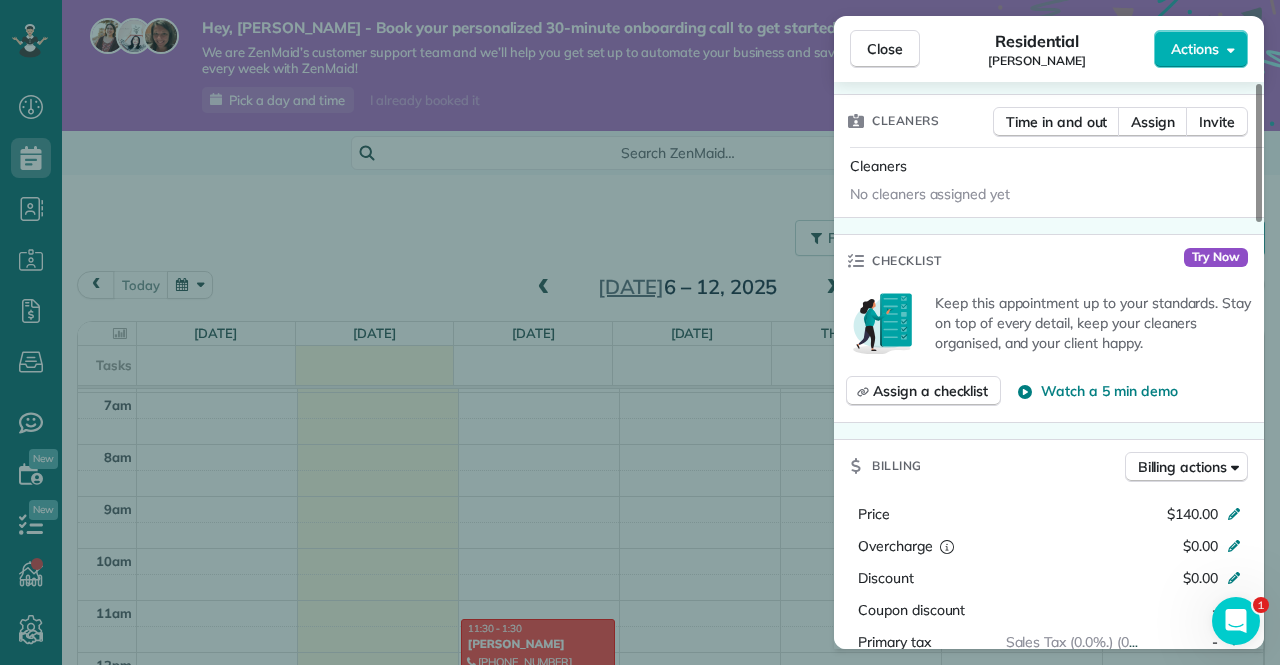 scroll, scrollTop: 900, scrollLeft: 0, axis: vertical 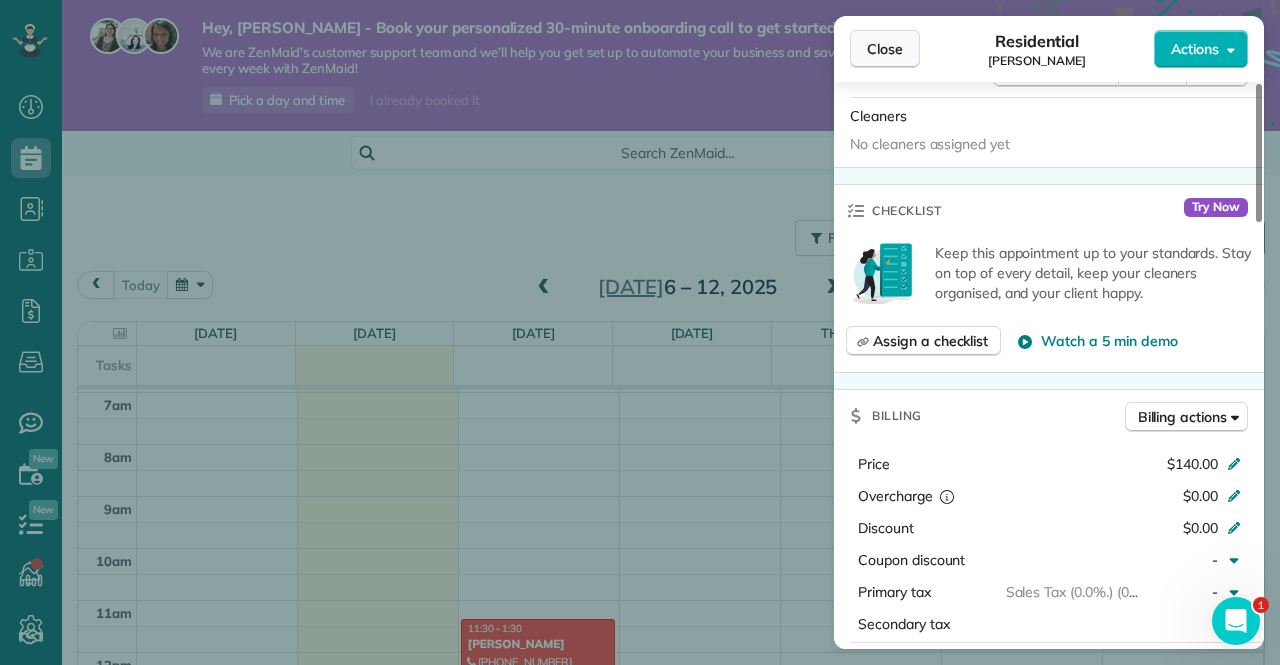 click on "Close" at bounding box center (885, 49) 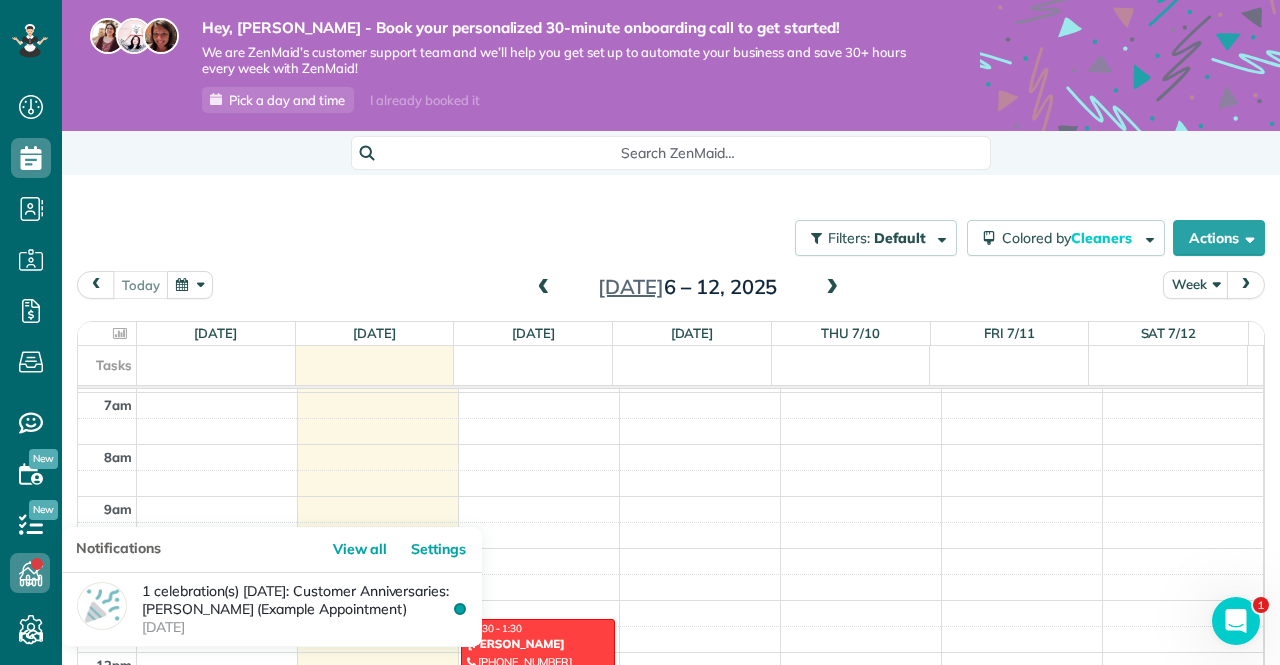 scroll, scrollTop: 108, scrollLeft: 0, axis: vertical 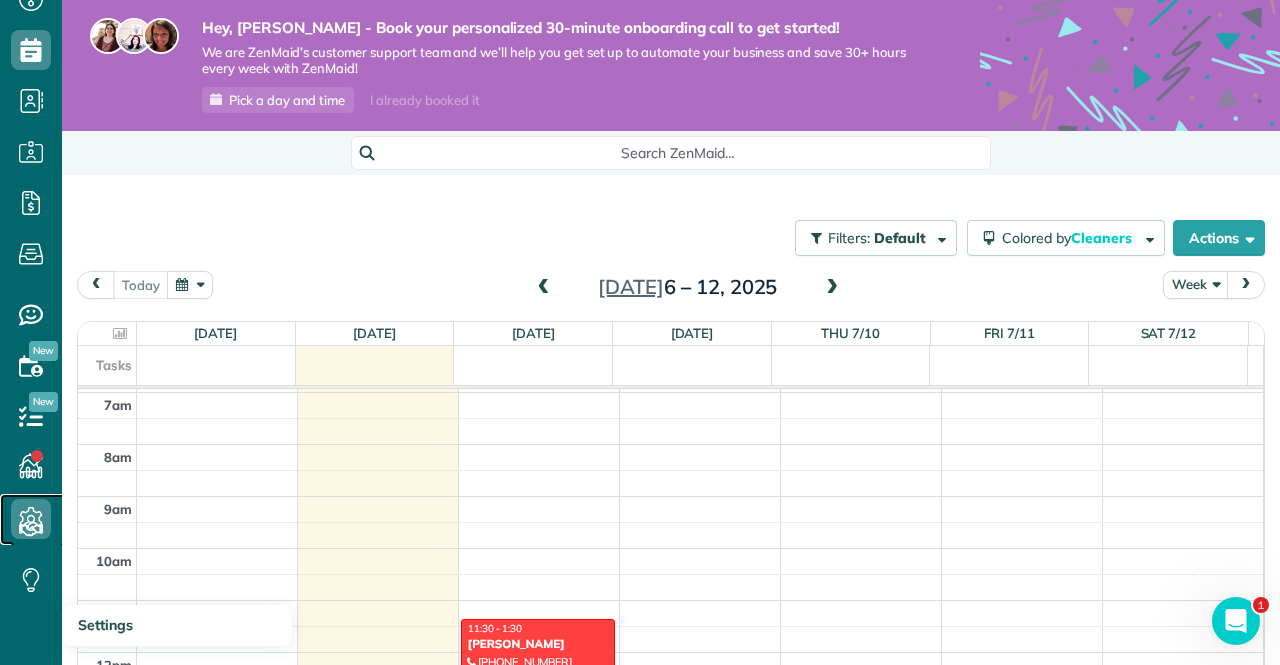 click 